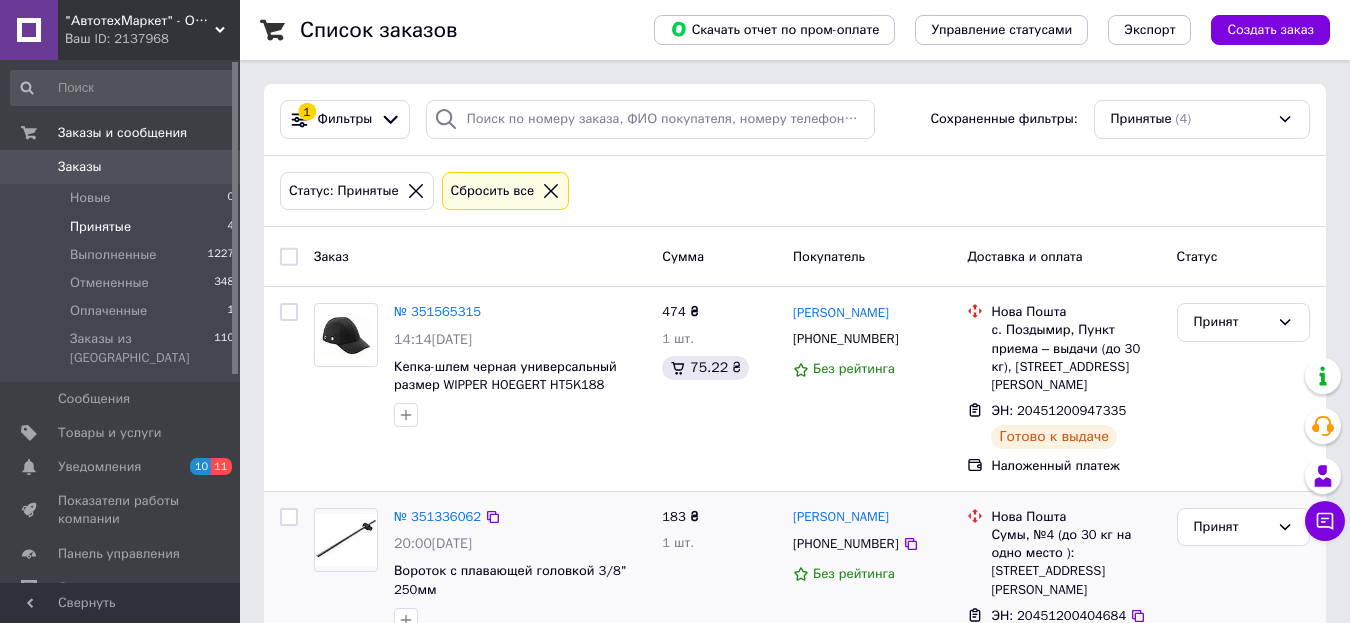 scroll, scrollTop: 200, scrollLeft: 0, axis: vertical 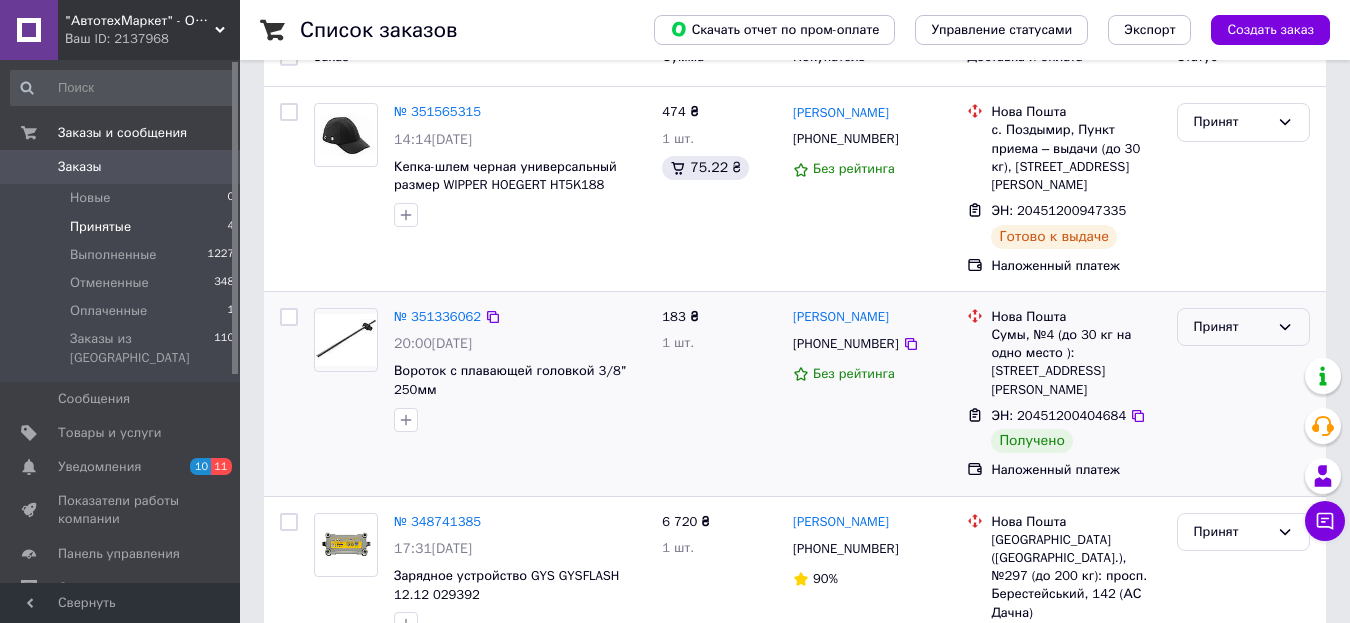 click 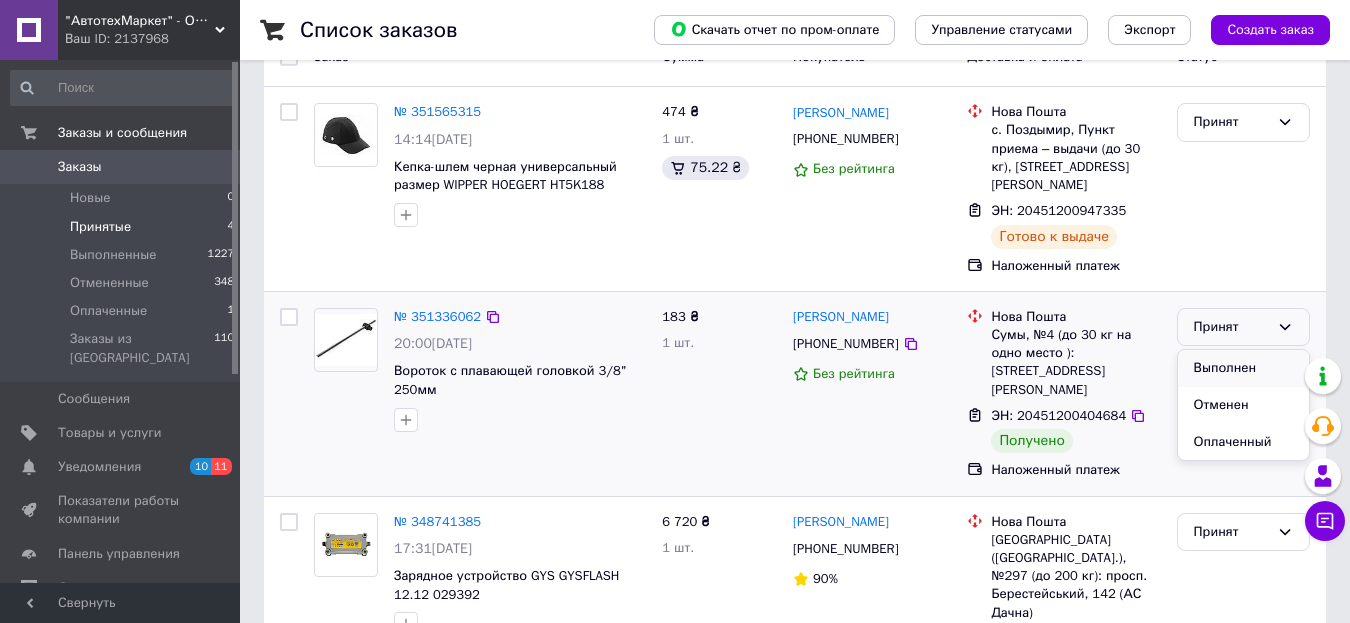 click on "Выполнен" at bounding box center (1243, 368) 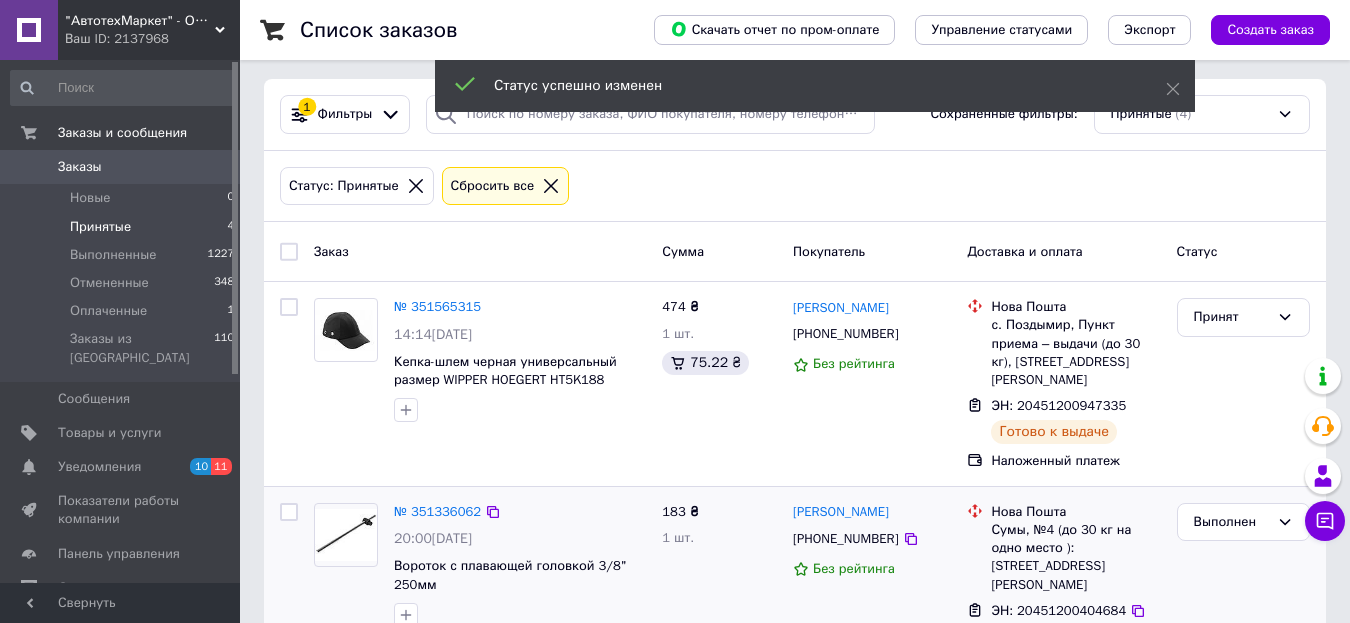 scroll, scrollTop: 0, scrollLeft: 0, axis: both 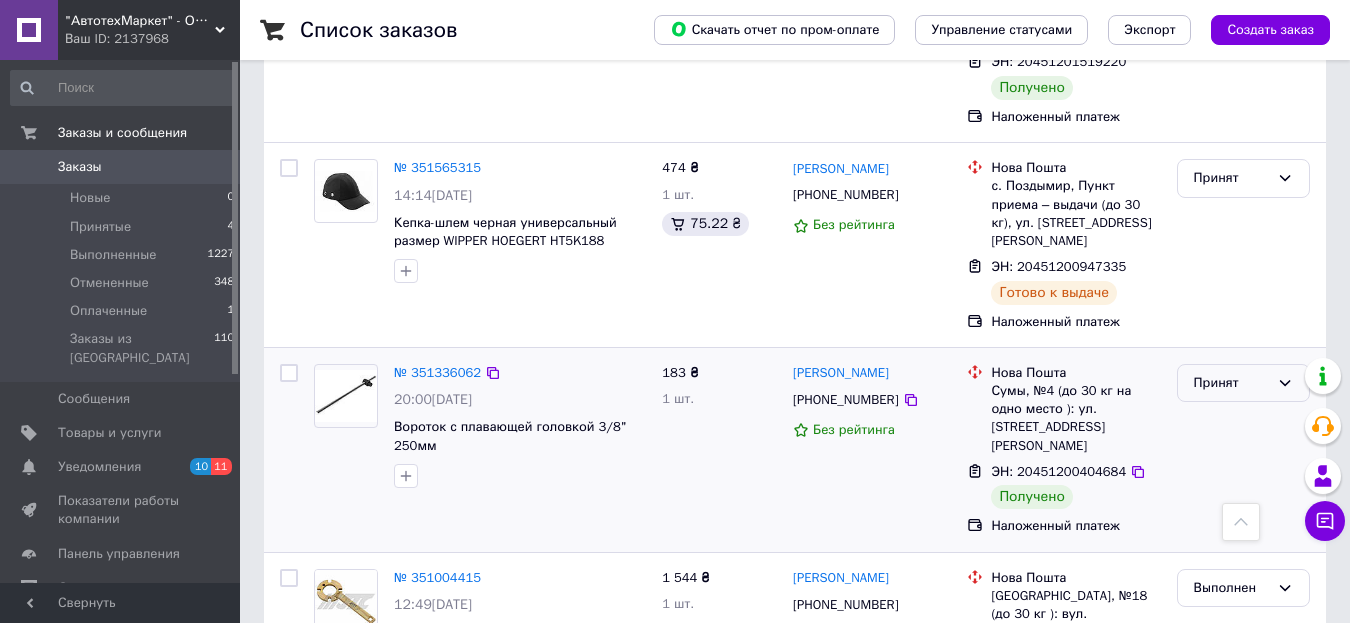 click on "Принят" at bounding box center [1231, 383] 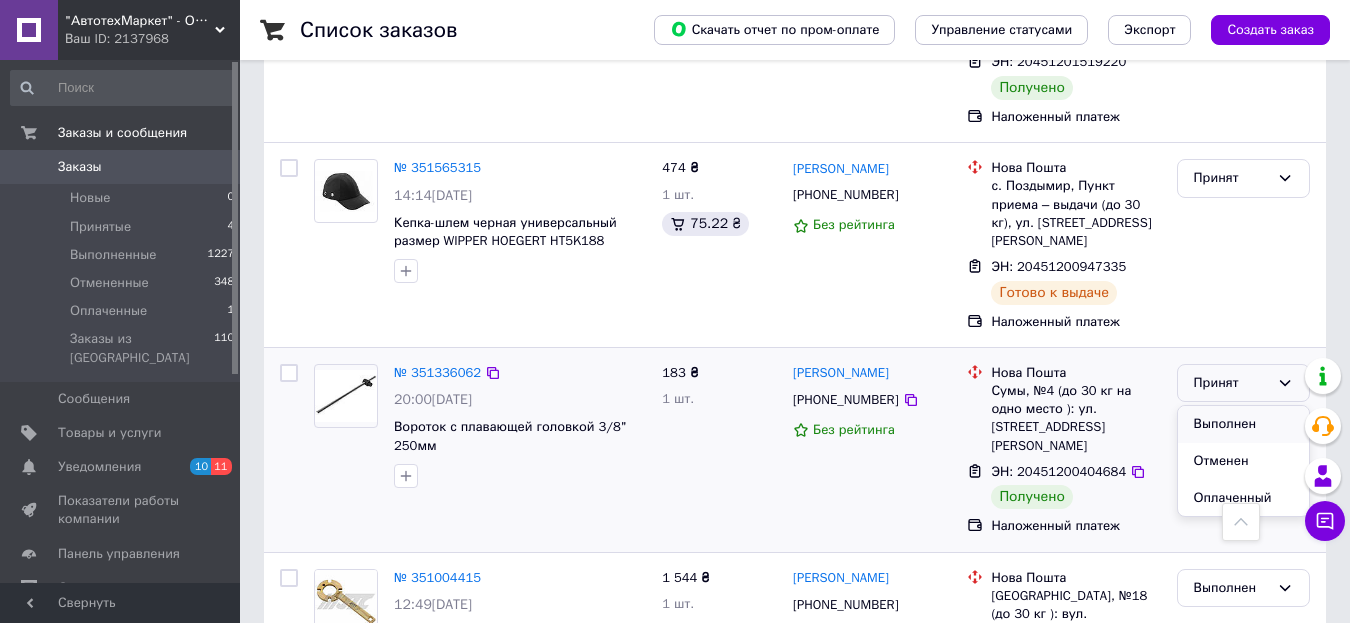 click on "Выполнен" at bounding box center (1243, 424) 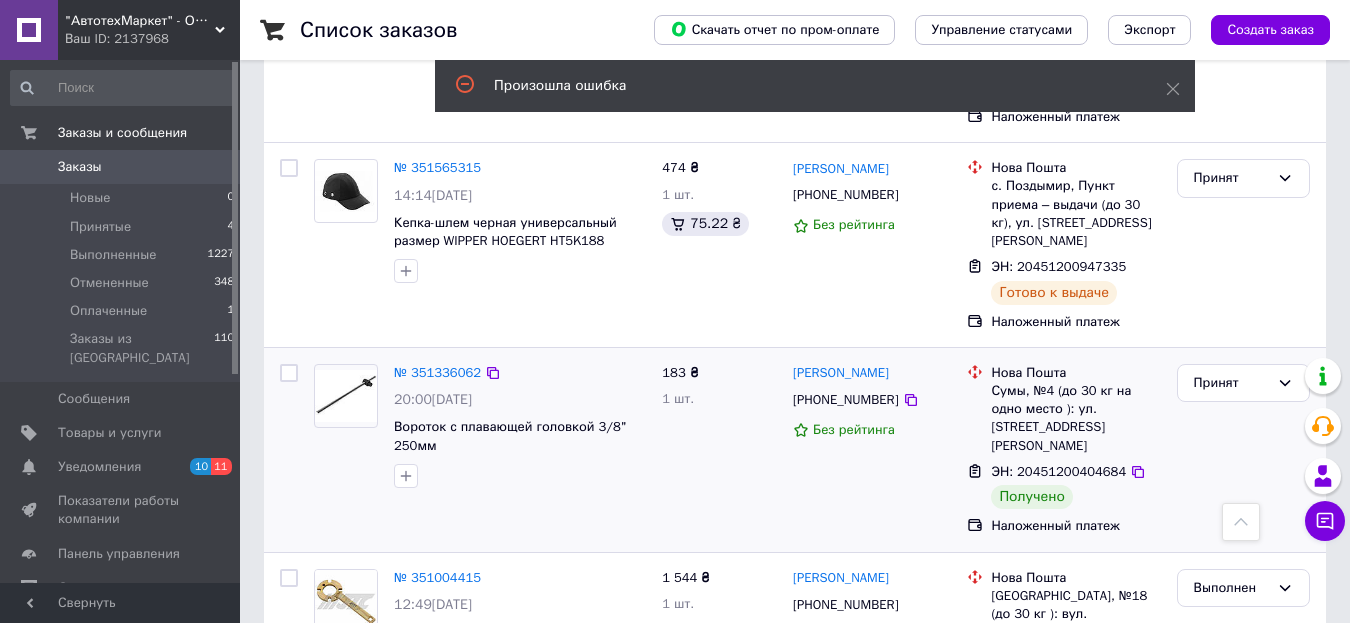 click on "Заказы" at bounding box center (121, 167) 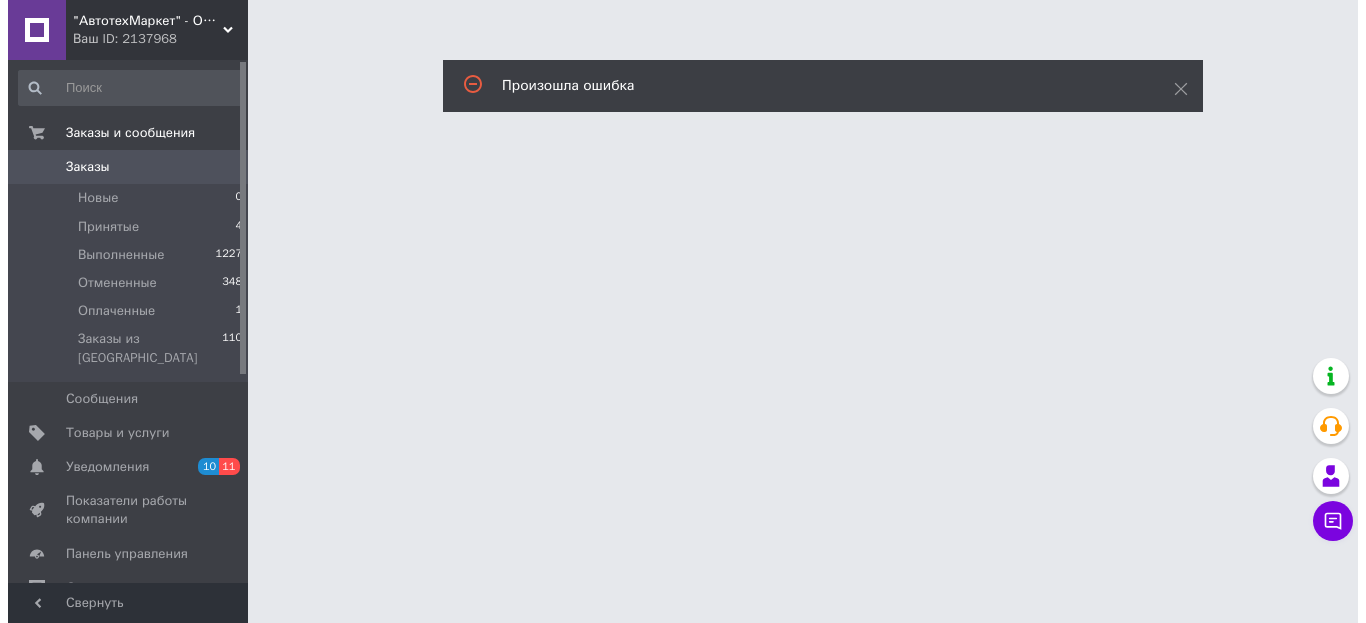 scroll, scrollTop: 0, scrollLeft: 0, axis: both 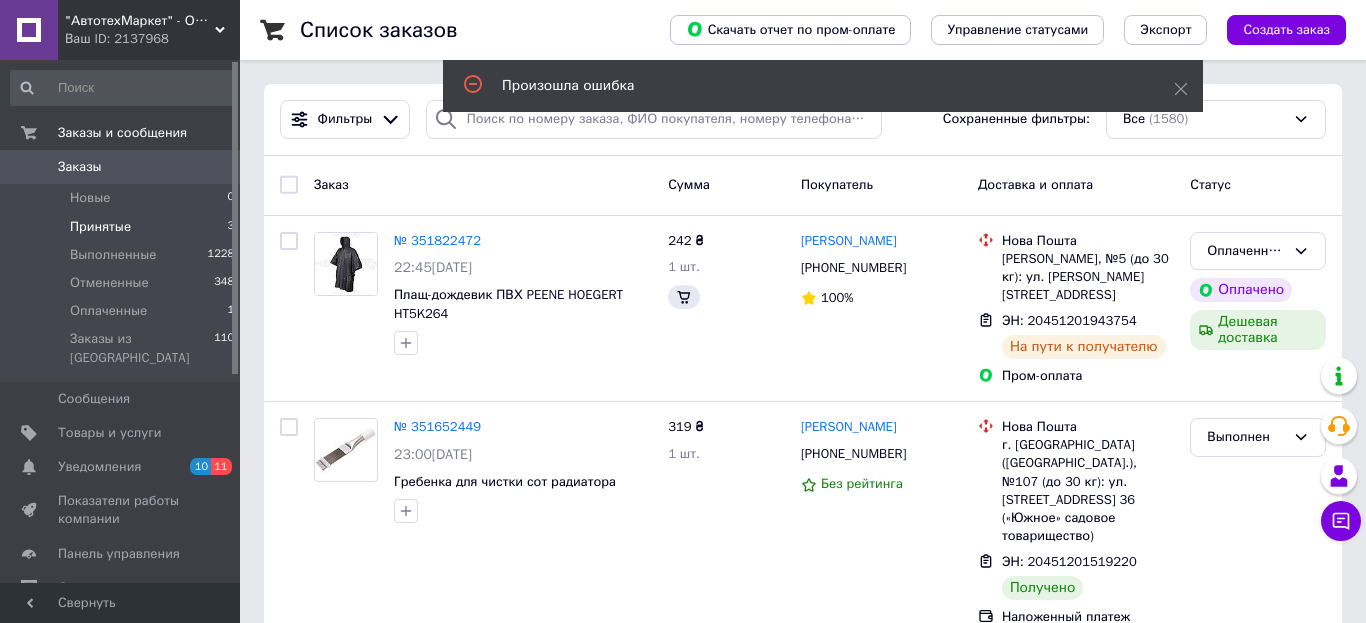click on "Принятые" at bounding box center [100, 227] 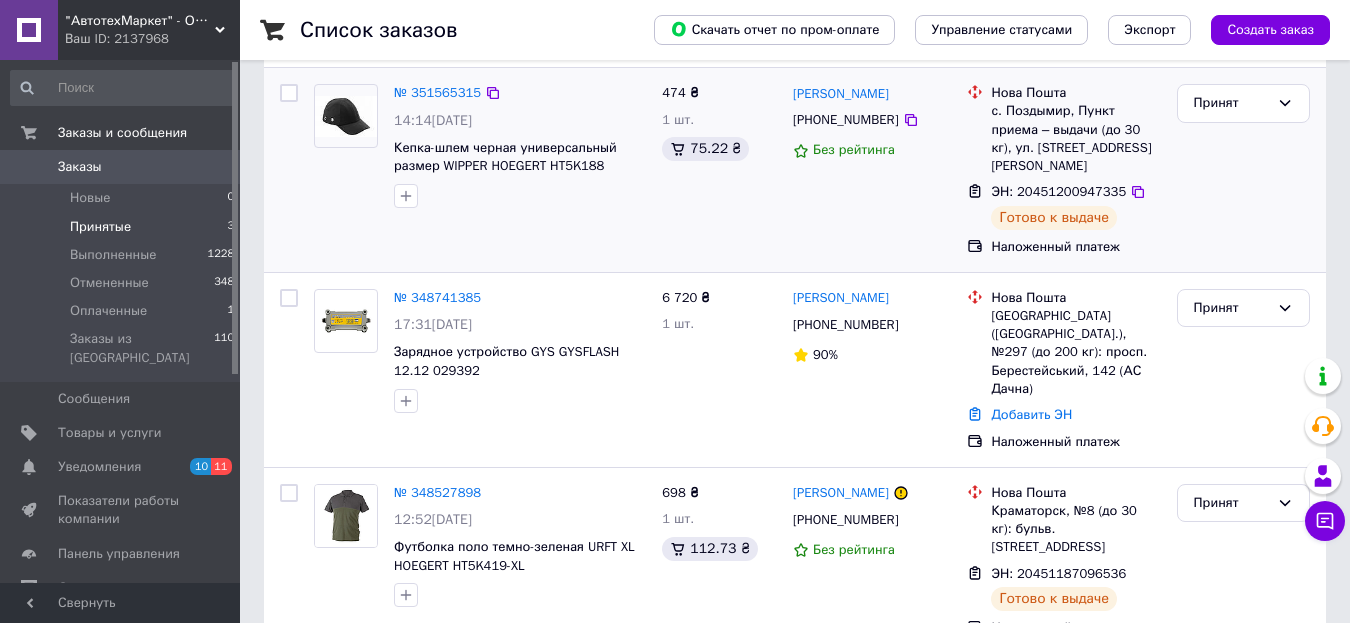 scroll, scrollTop: 0, scrollLeft: 0, axis: both 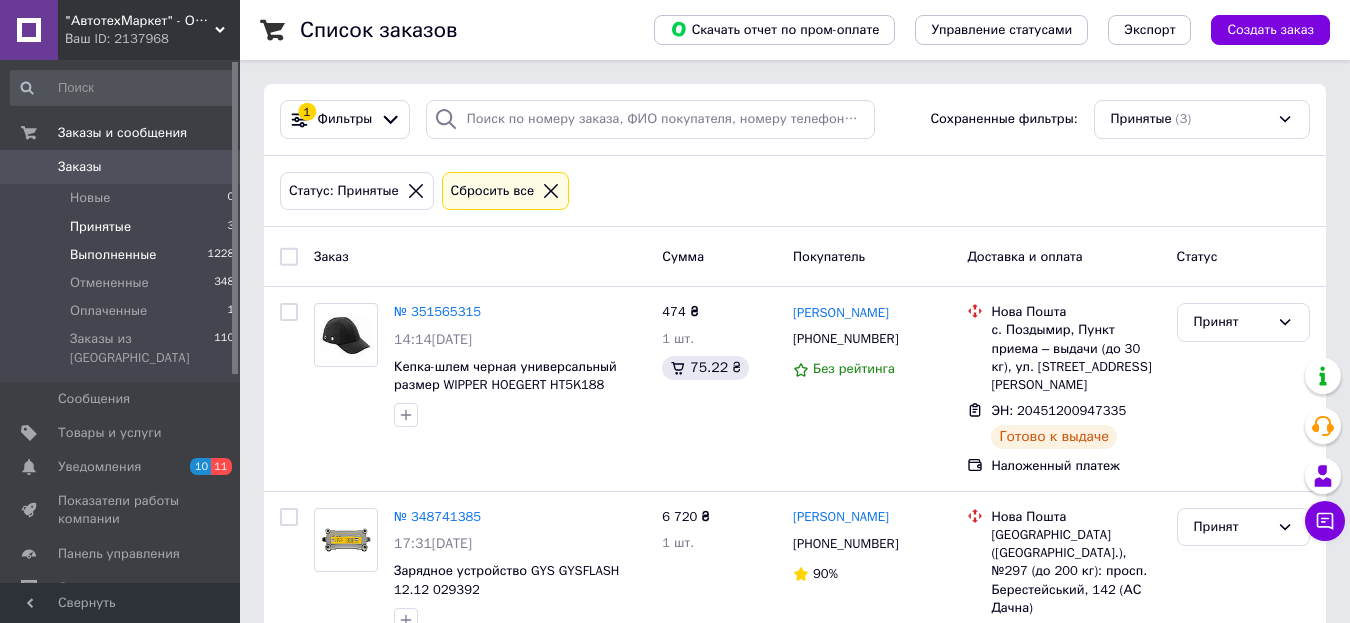 click on "Выполненные" at bounding box center [113, 255] 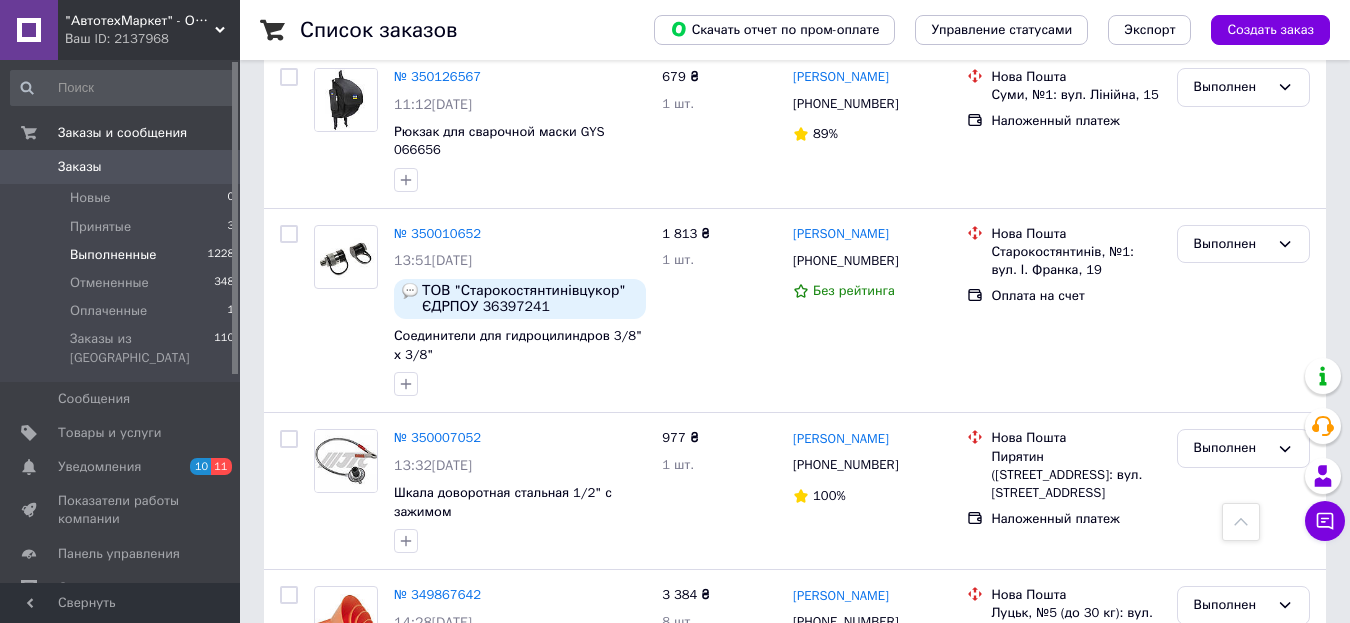 scroll, scrollTop: 2200, scrollLeft: 0, axis: vertical 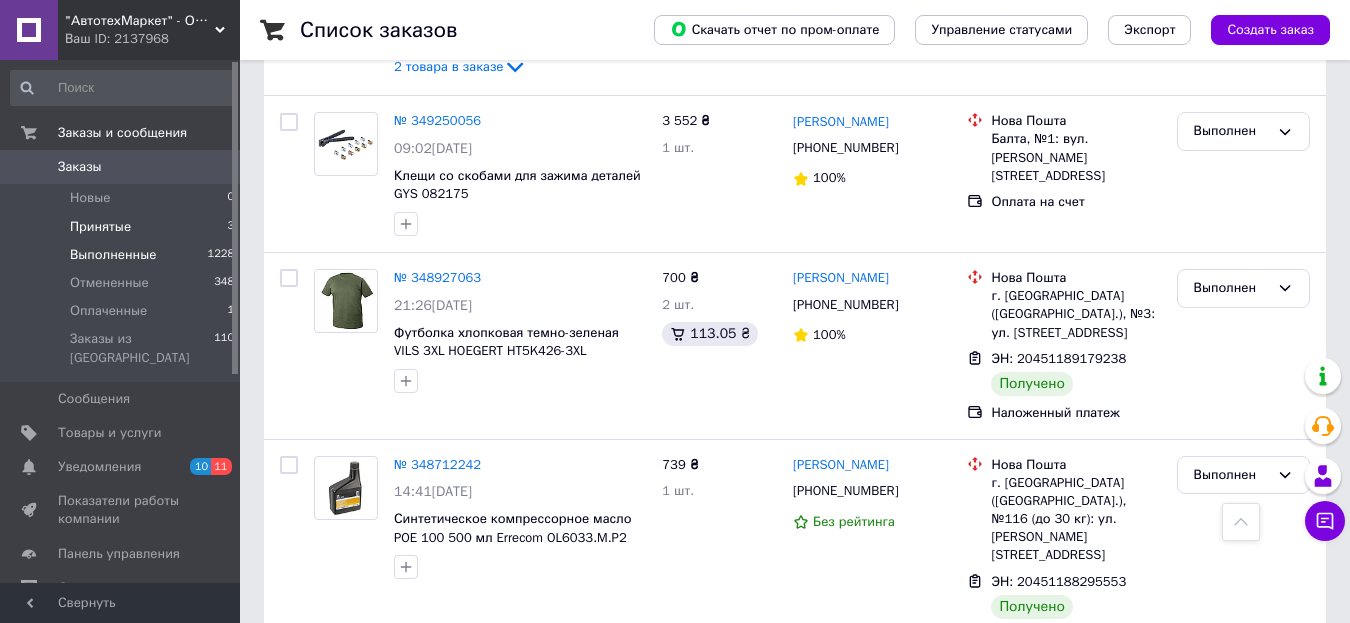 click on "Принятые" at bounding box center [100, 227] 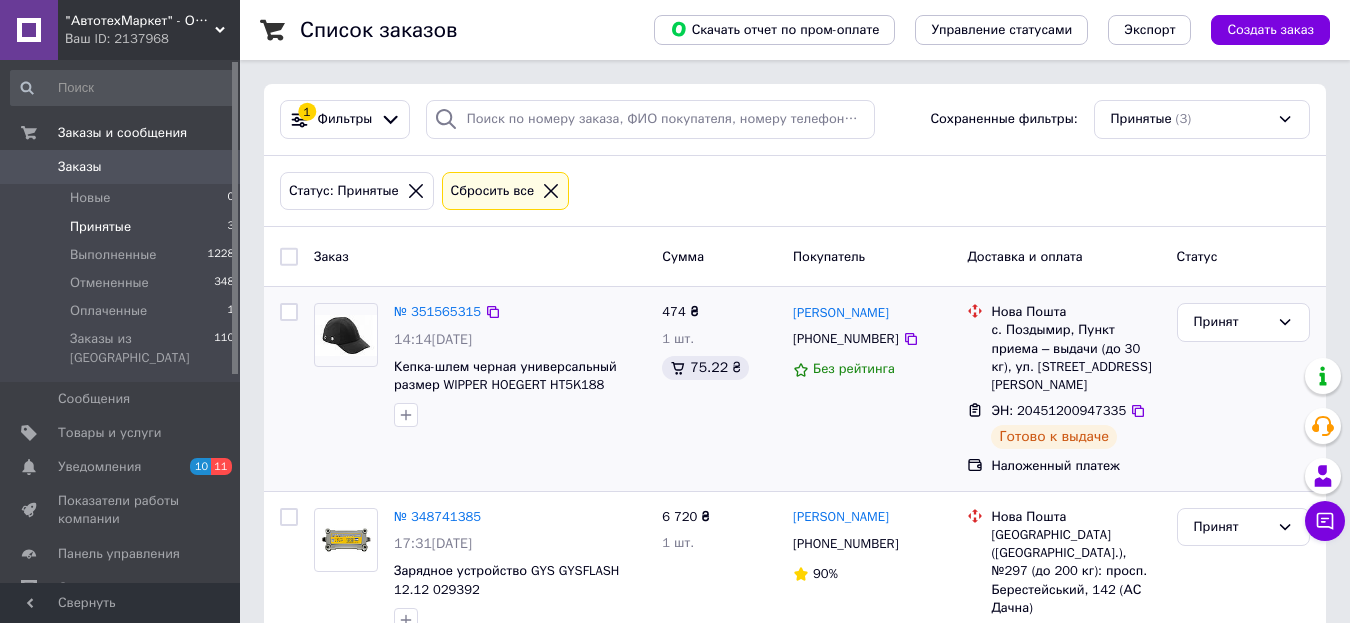 scroll, scrollTop: 219, scrollLeft: 0, axis: vertical 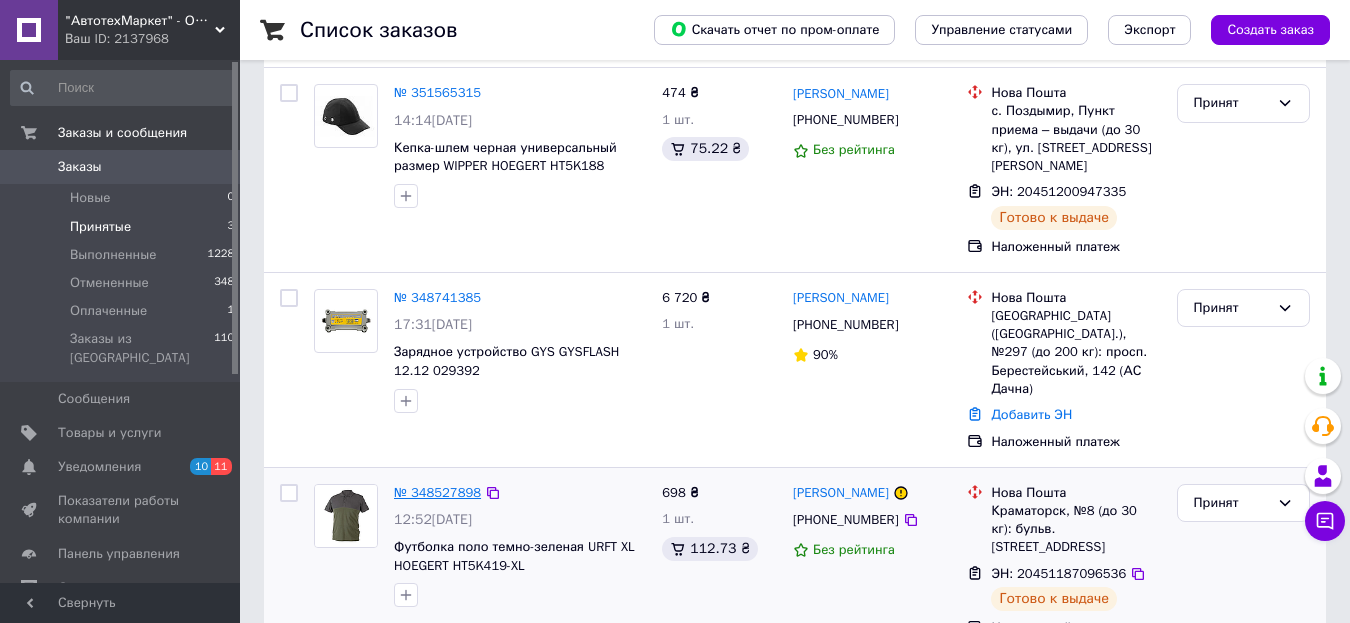 click on "№ 348527898" at bounding box center (437, 492) 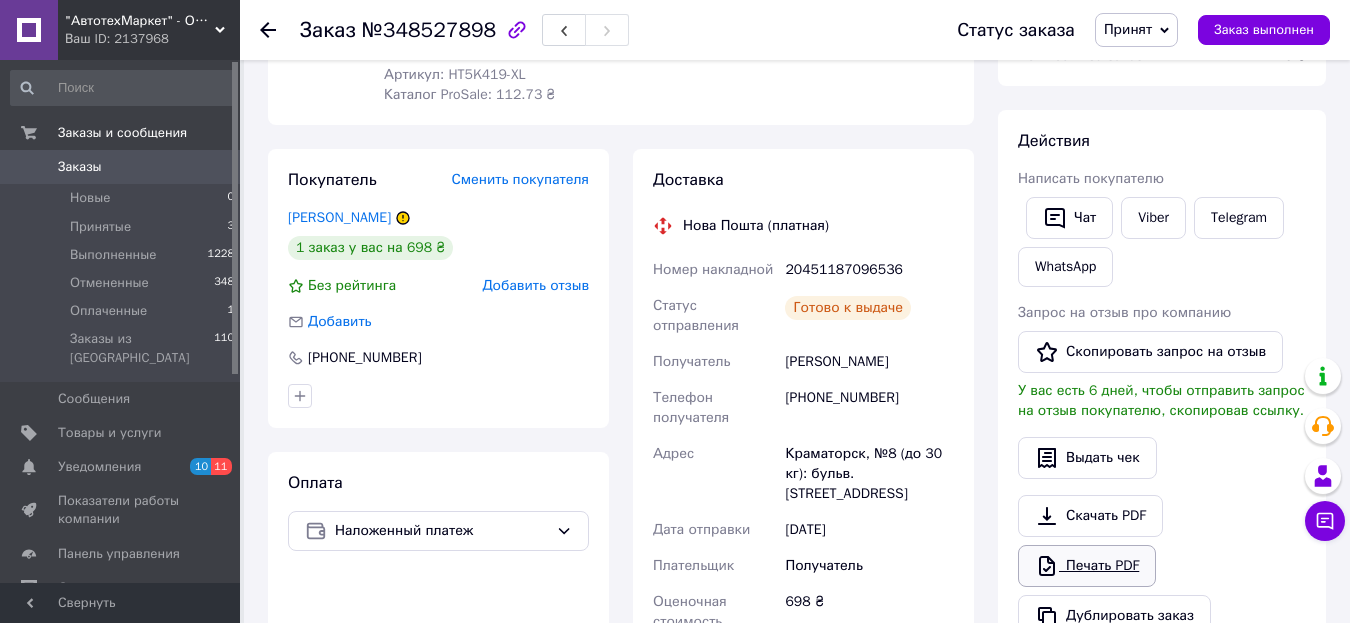 scroll, scrollTop: 590, scrollLeft: 0, axis: vertical 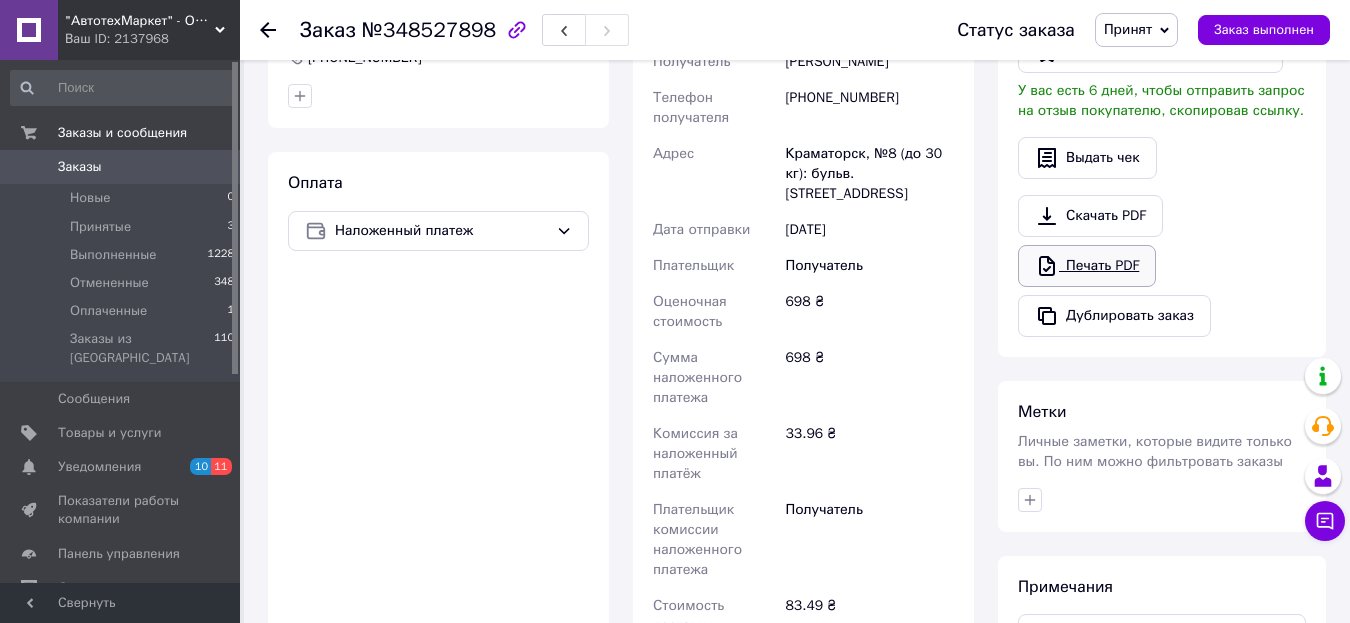 click on "Печать PDF" at bounding box center (1087, 266) 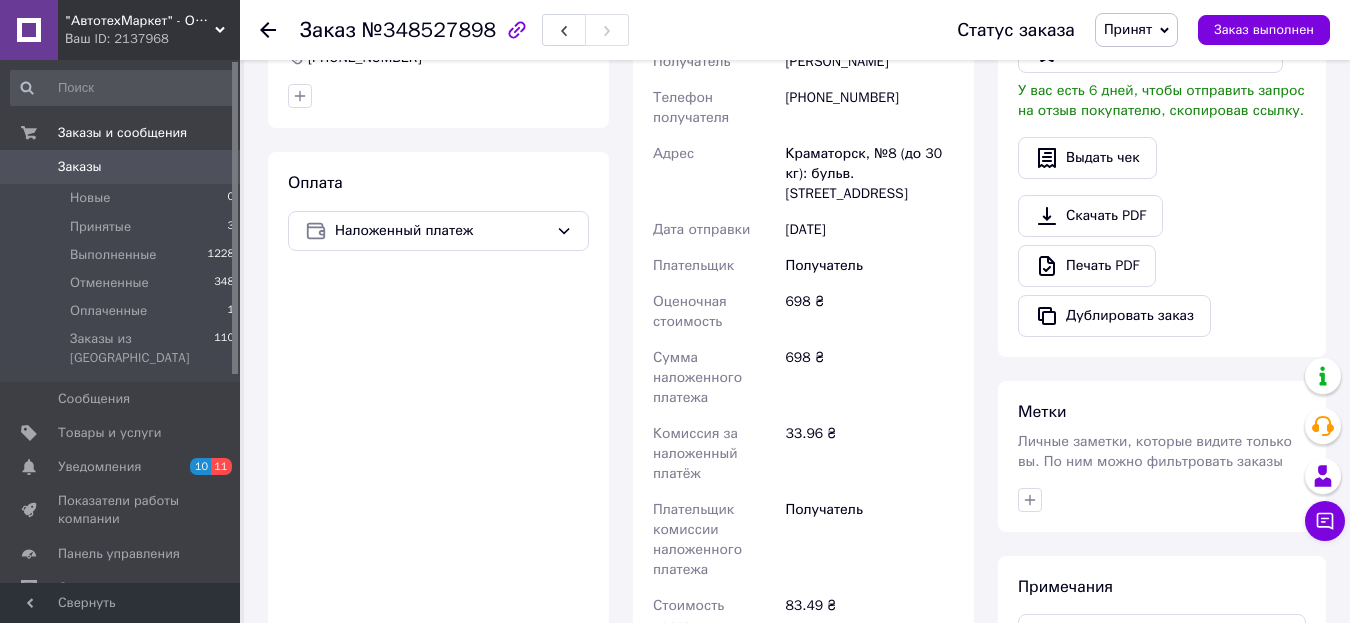 scroll, scrollTop: 90, scrollLeft: 0, axis: vertical 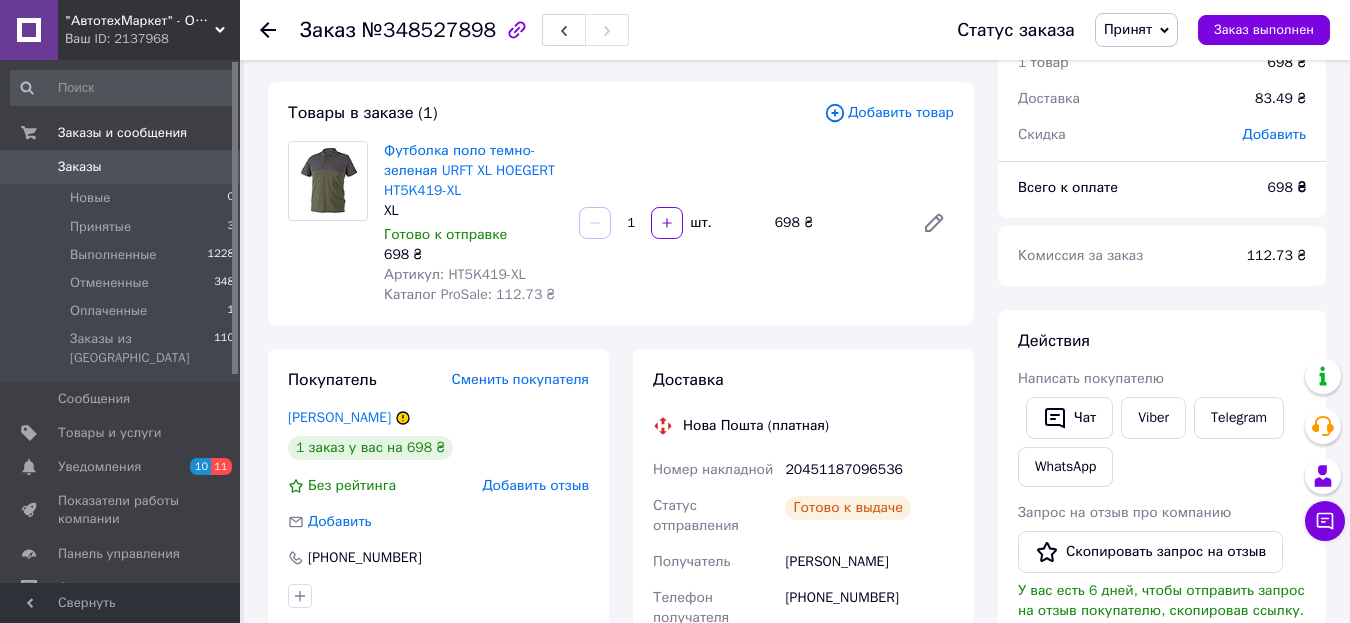click 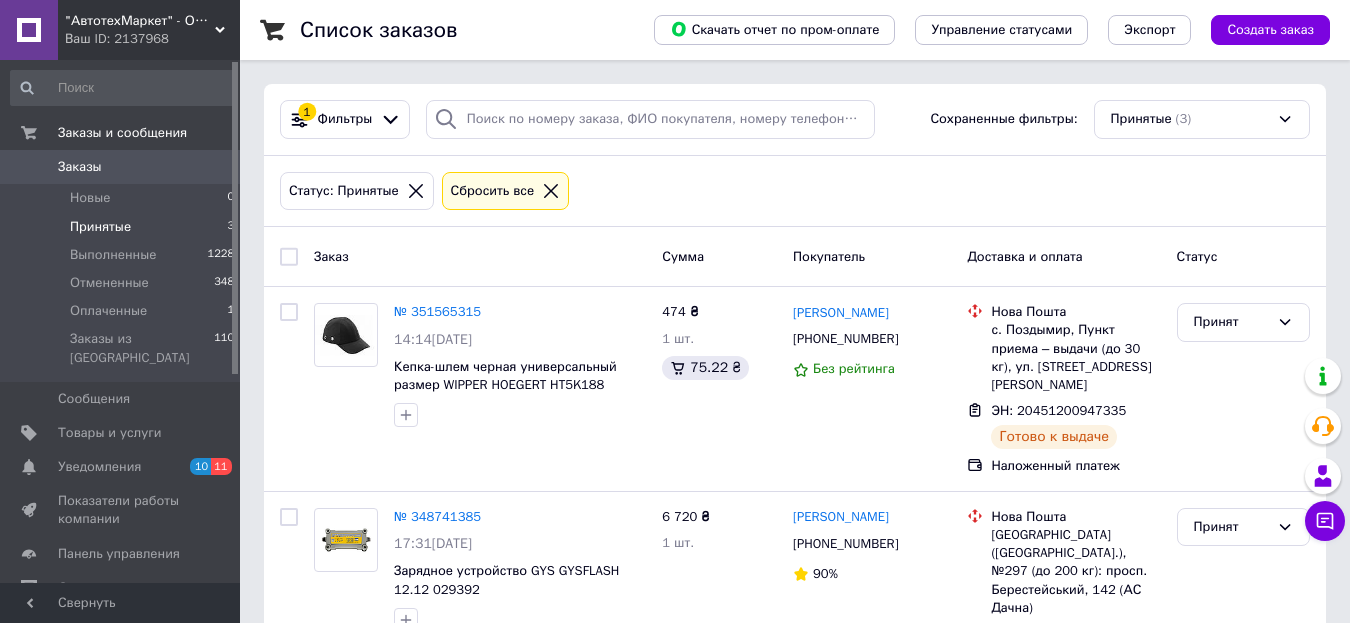 scroll, scrollTop: 219, scrollLeft: 0, axis: vertical 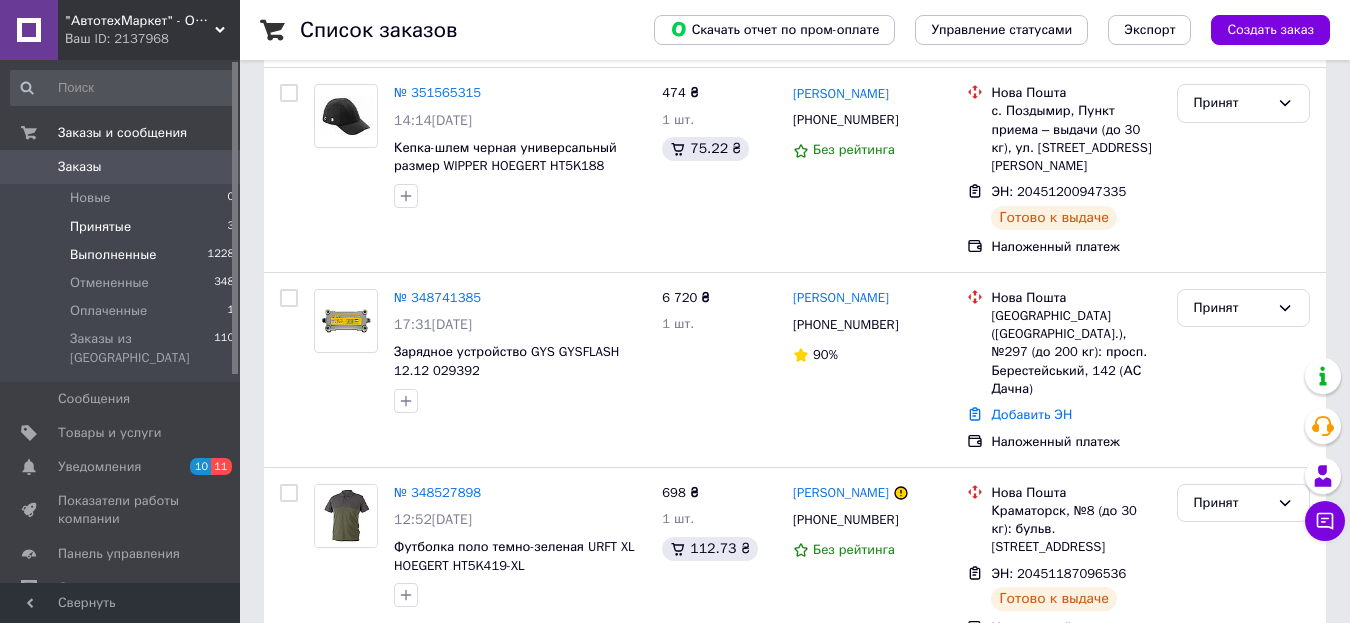 click on "Выполненные" at bounding box center (113, 255) 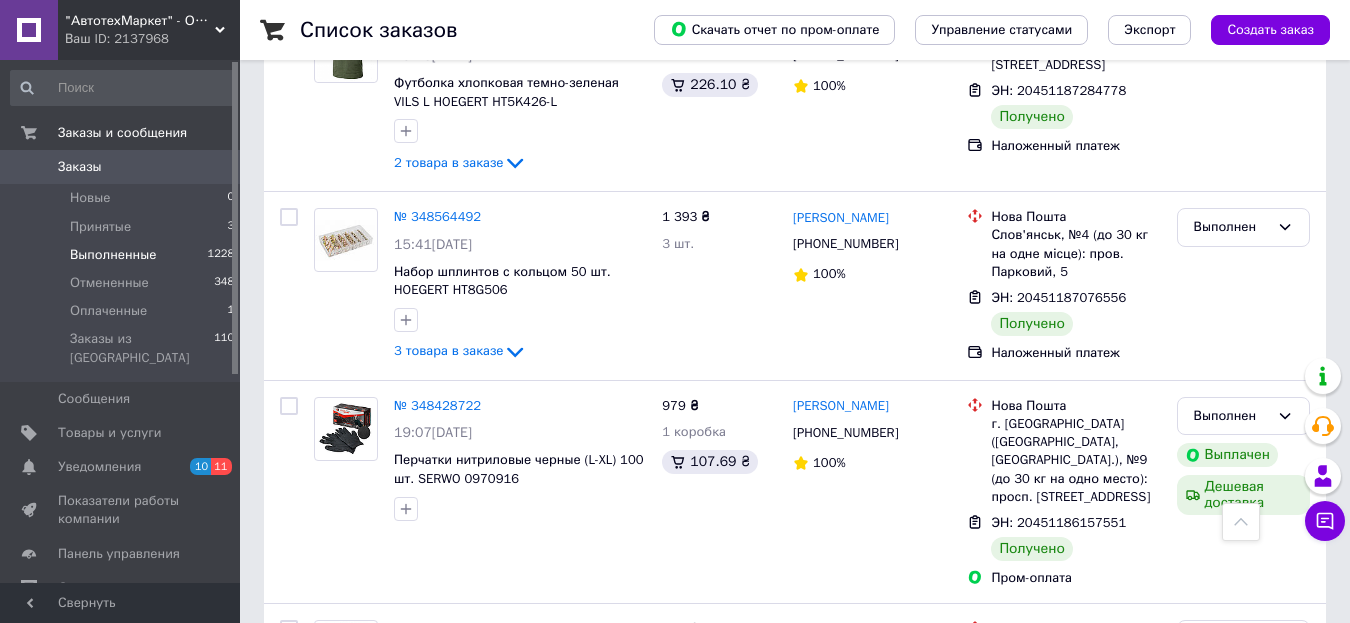 scroll, scrollTop: 4800, scrollLeft: 0, axis: vertical 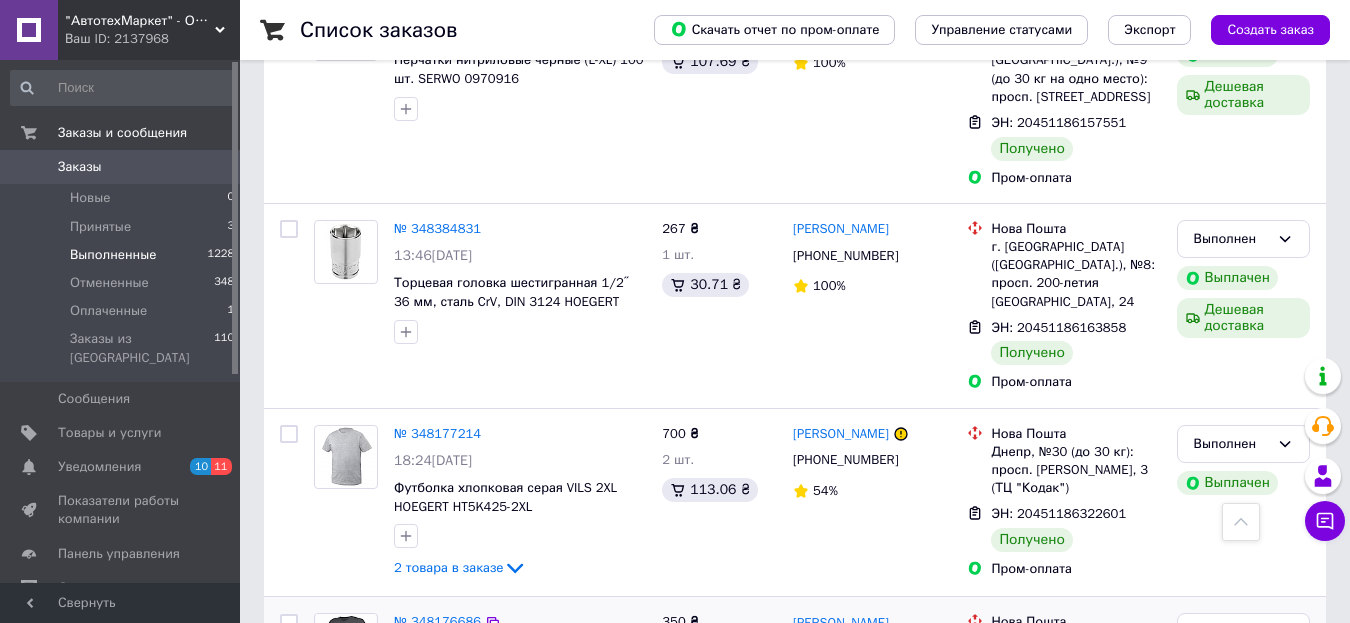 click on "№ 348176686" at bounding box center [437, 622] 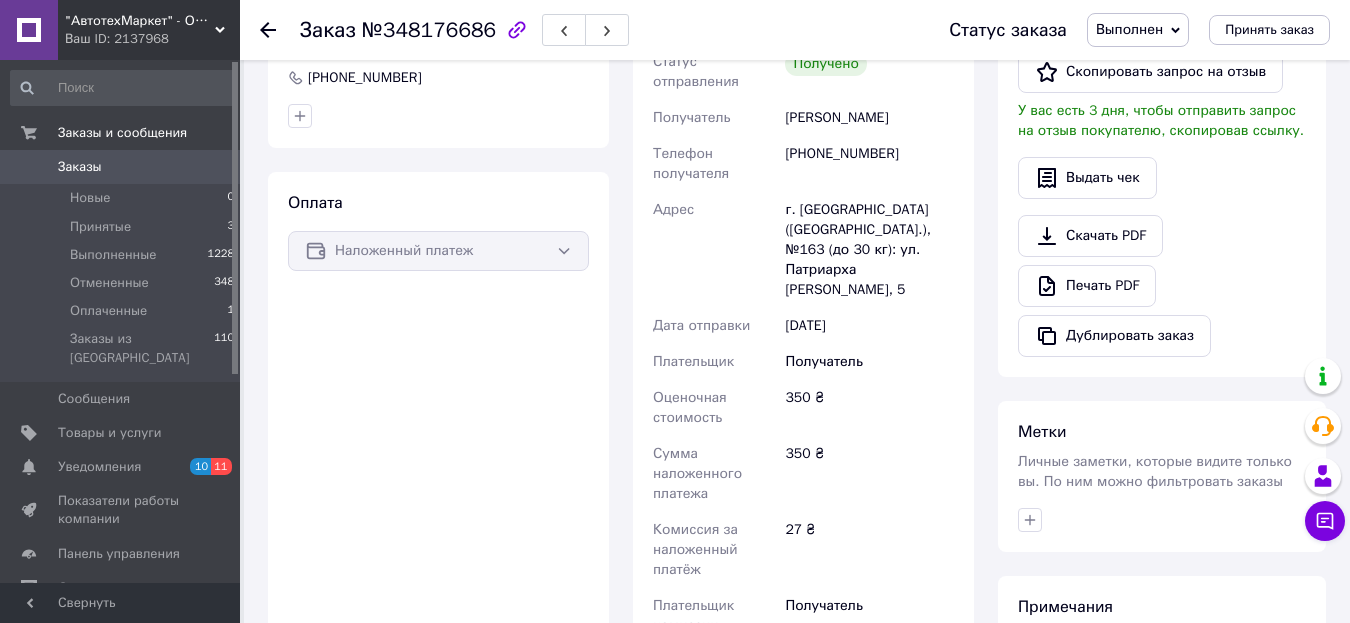 scroll, scrollTop: 434, scrollLeft: 0, axis: vertical 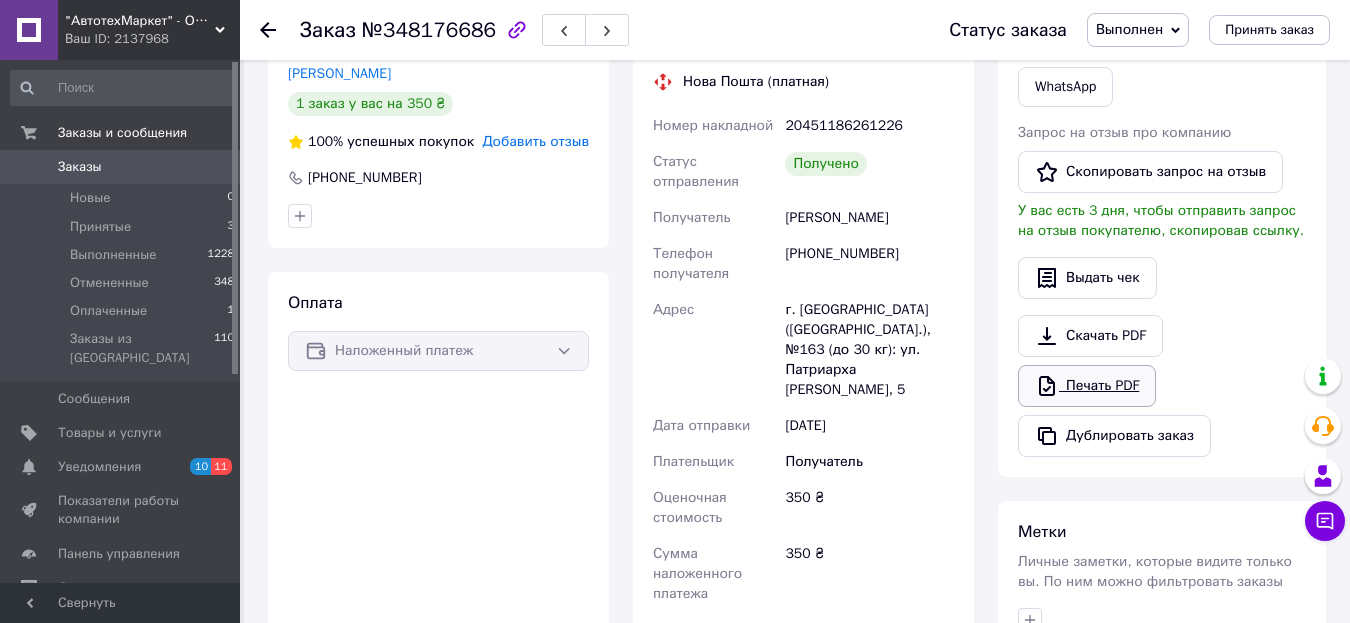 click on "Печать PDF" at bounding box center [1087, 386] 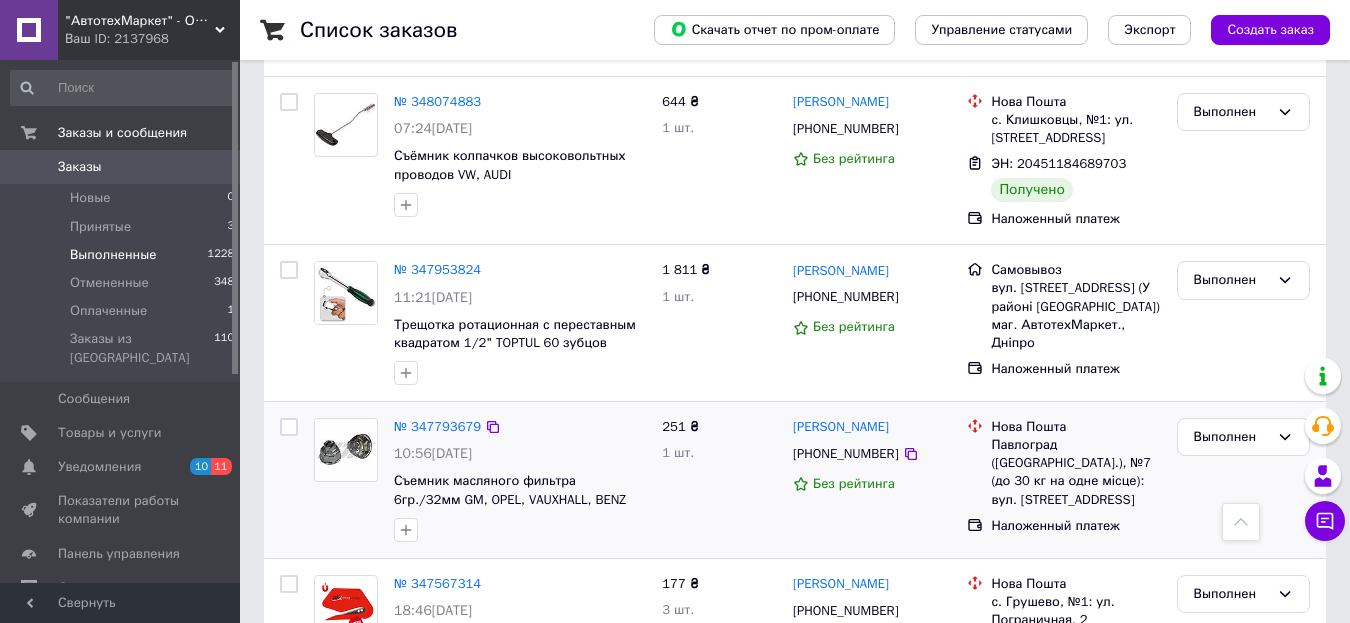 scroll, scrollTop: 5800, scrollLeft: 0, axis: vertical 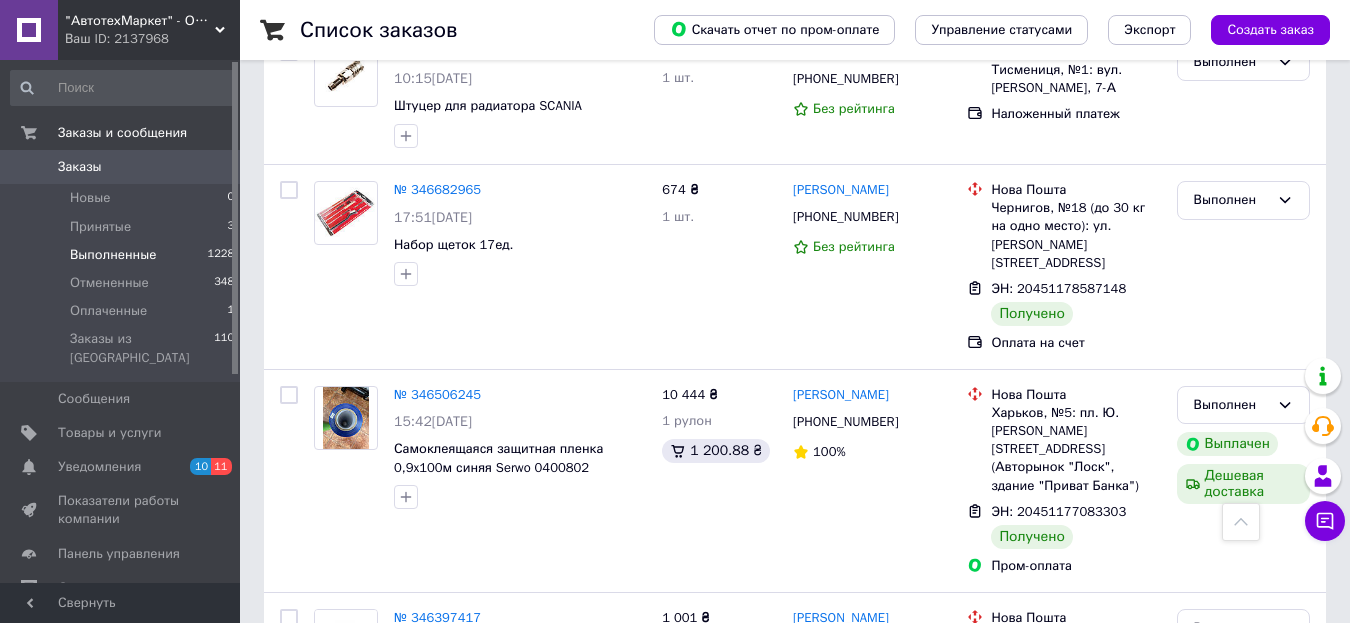 click on "№ 346321993" at bounding box center (437, 839) 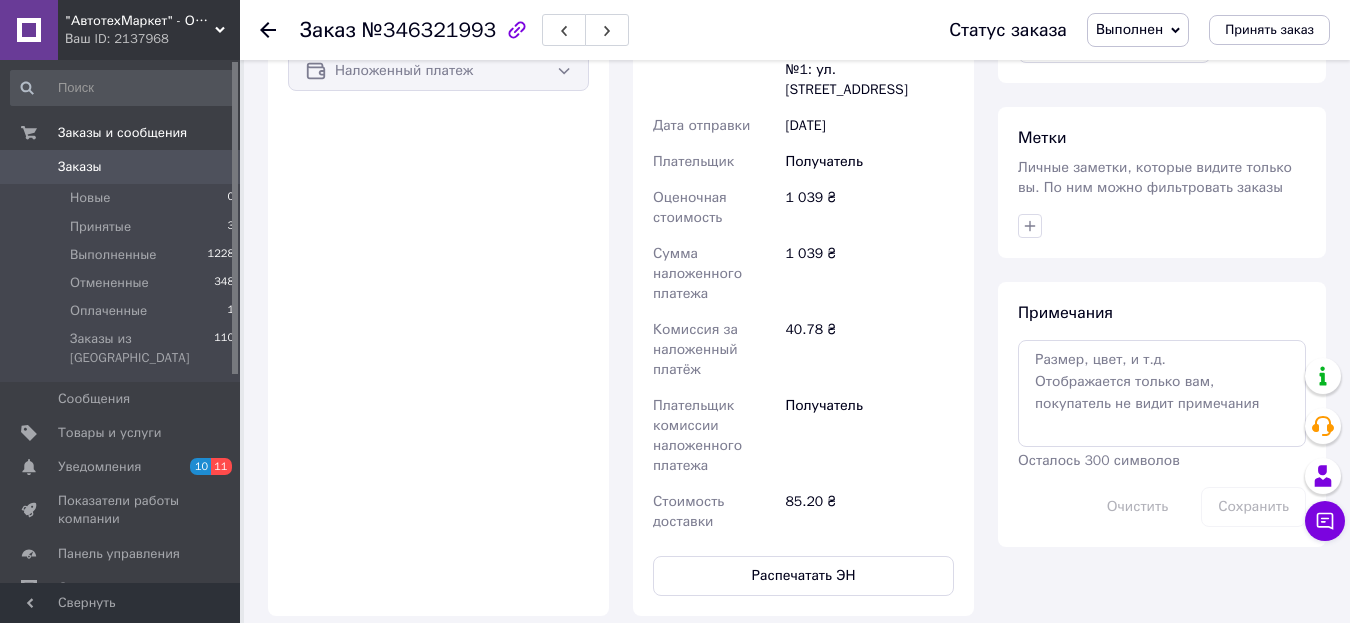 scroll, scrollTop: 394, scrollLeft: 0, axis: vertical 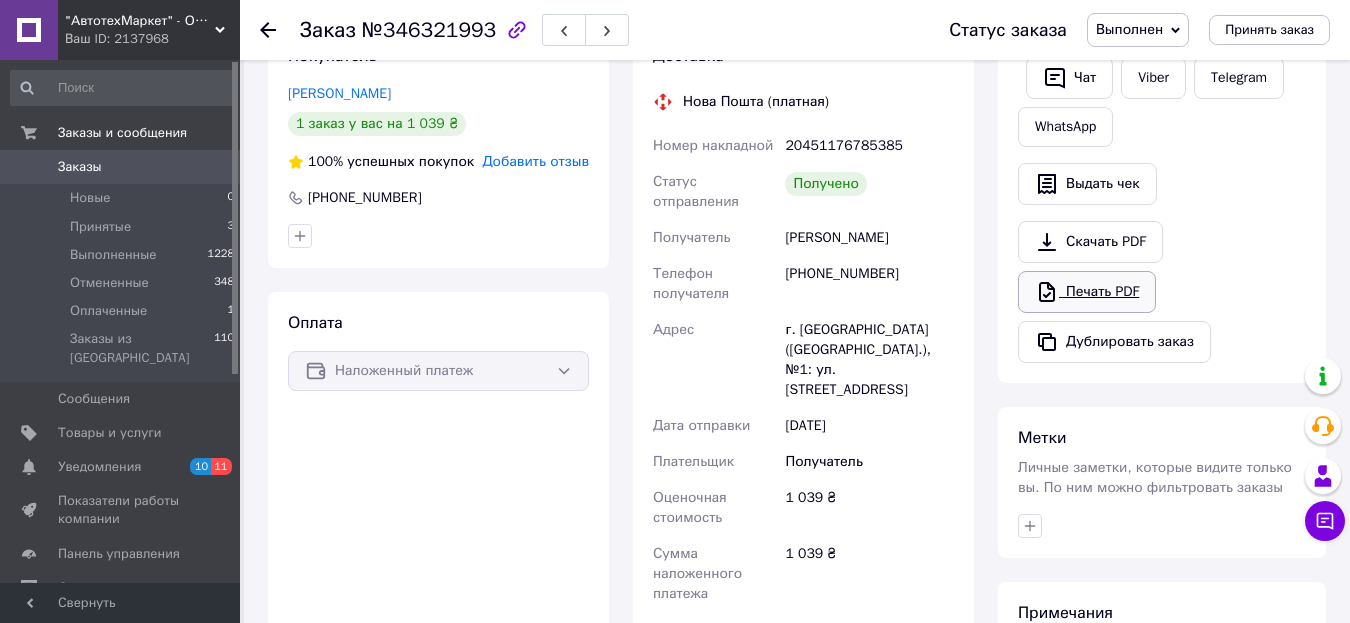click on "Печать PDF" at bounding box center [1087, 292] 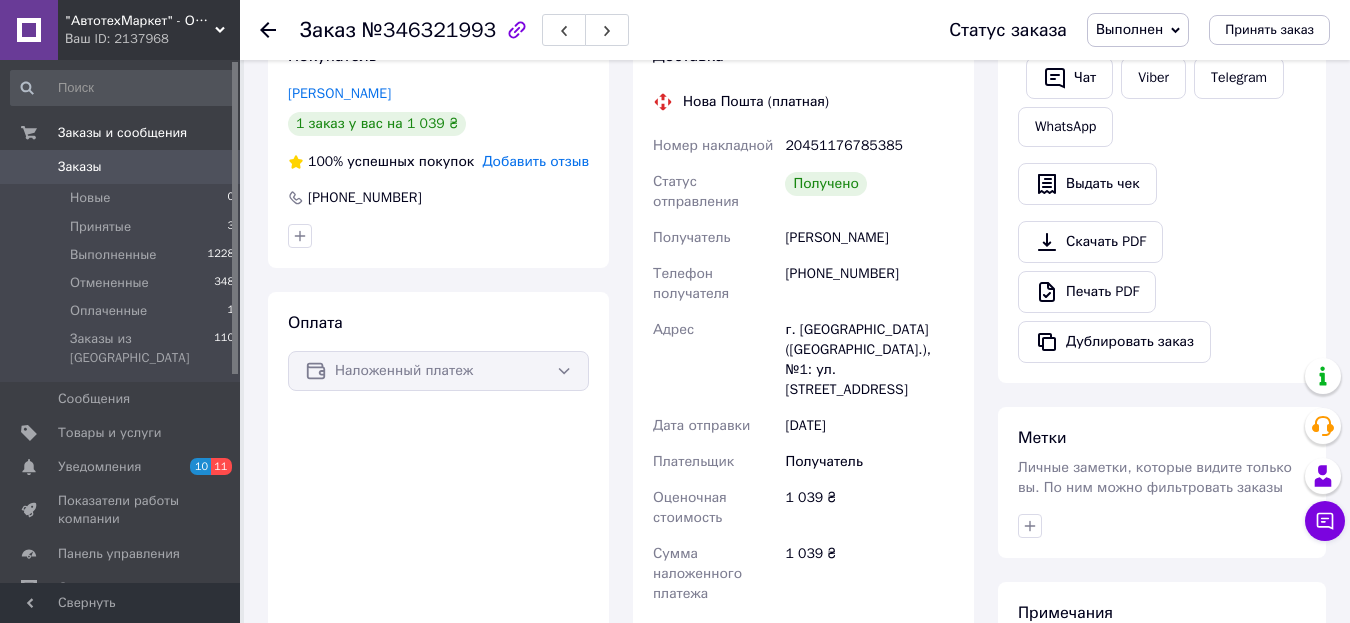 scroll, scrollTop: 0, scrollLeft: 0, axis: both 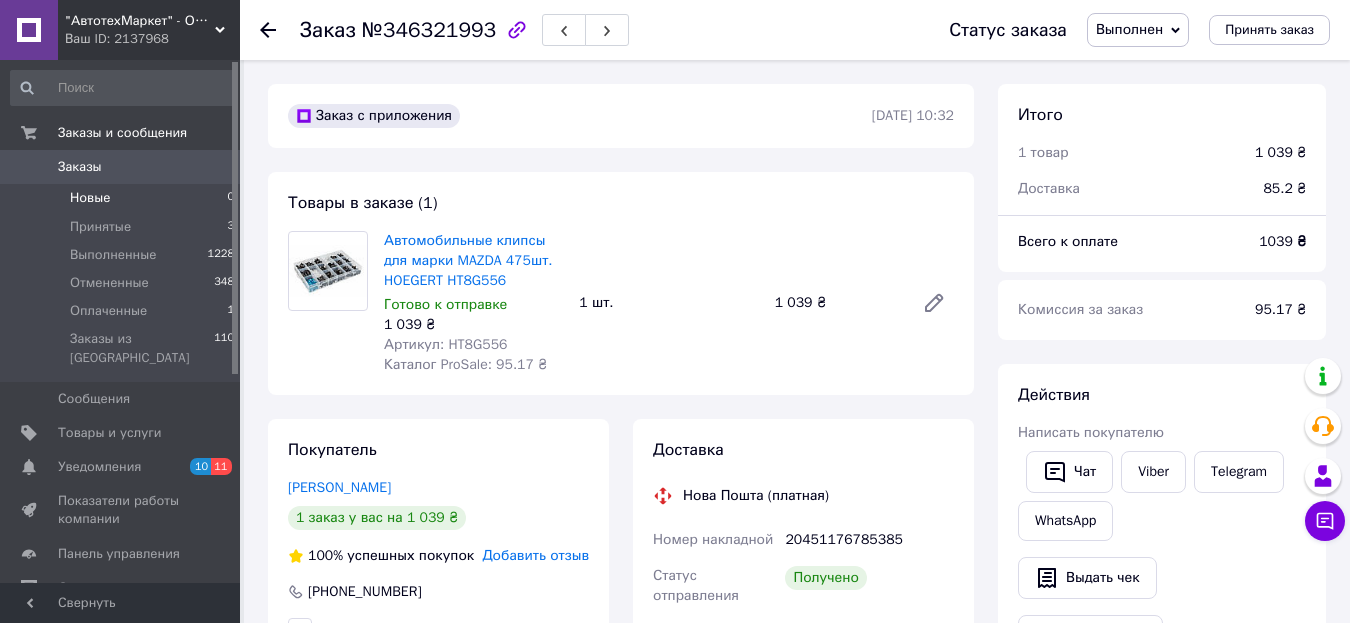 click on "Новые 0" at bounding box center (123, 198) 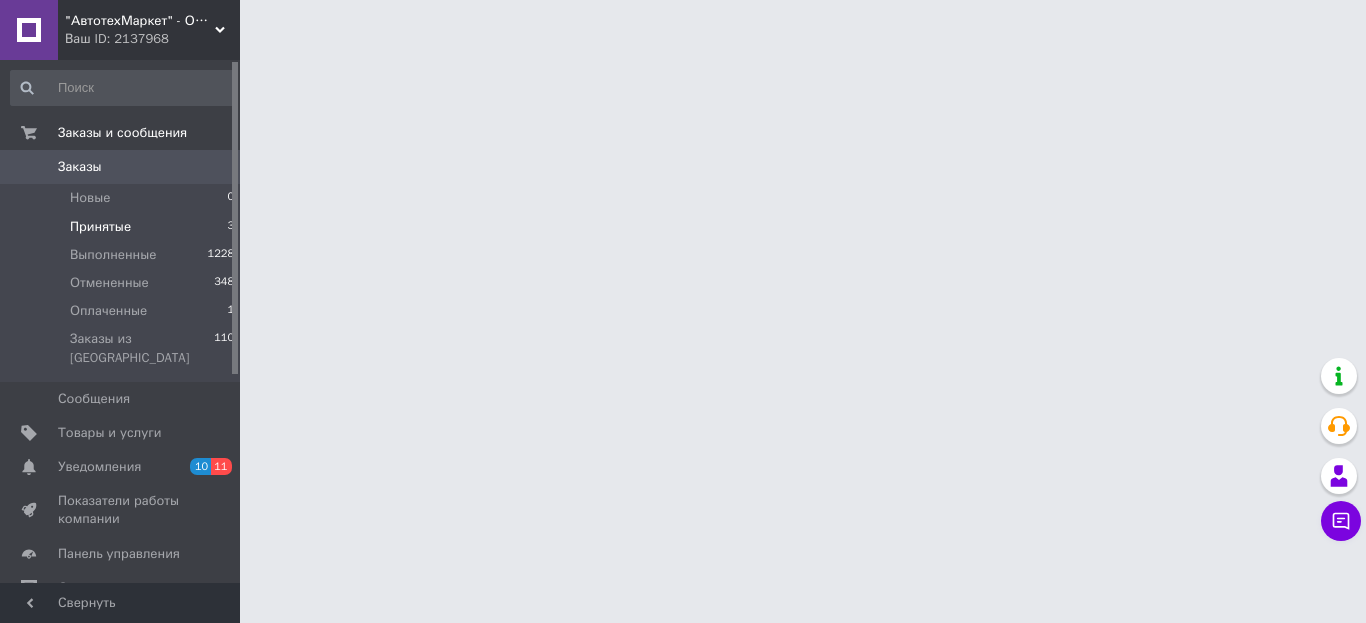 click on "Принятые 3" at bounding box center (123, 227) 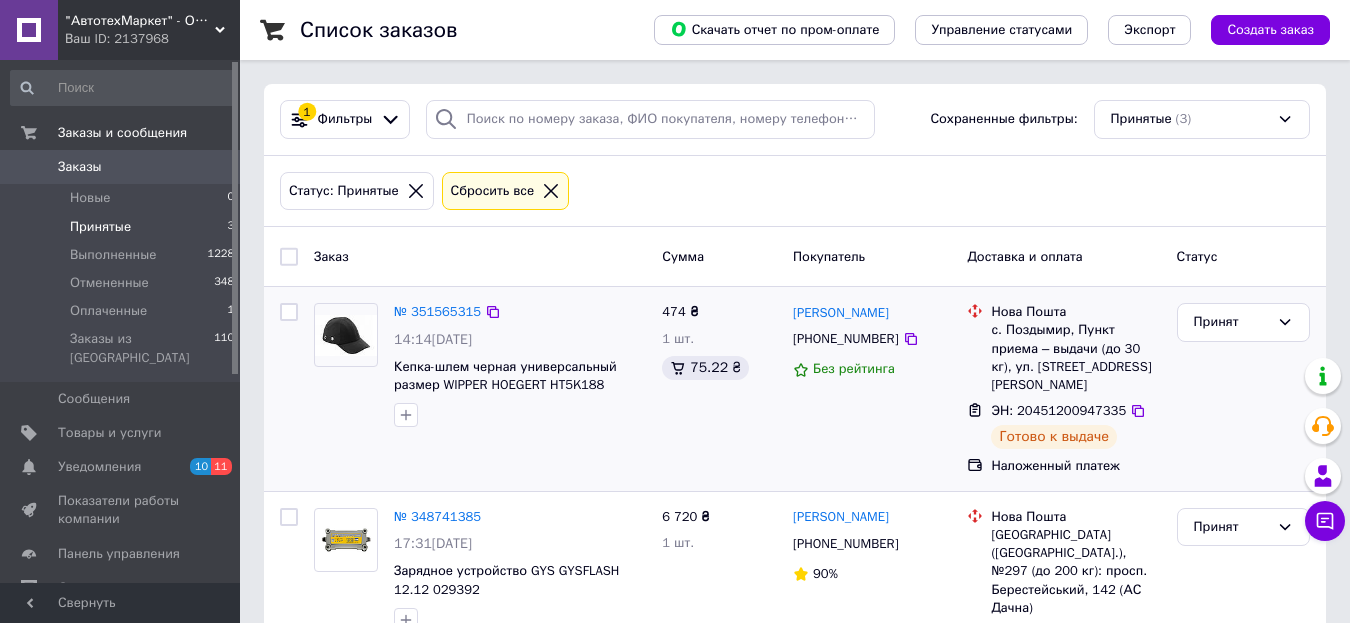 scroll, scrollTop: 219, scrollLeft: 0, axis: vertical 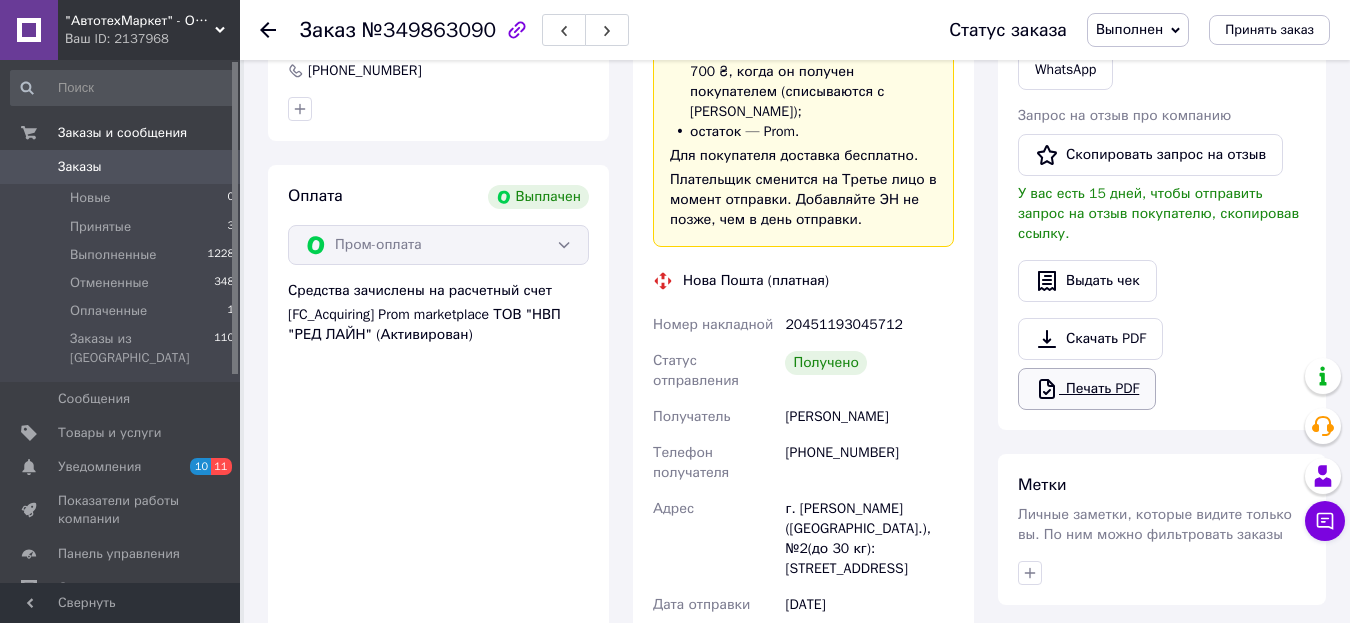 click on "Печать PDF" at bounding box center [1087, 389] 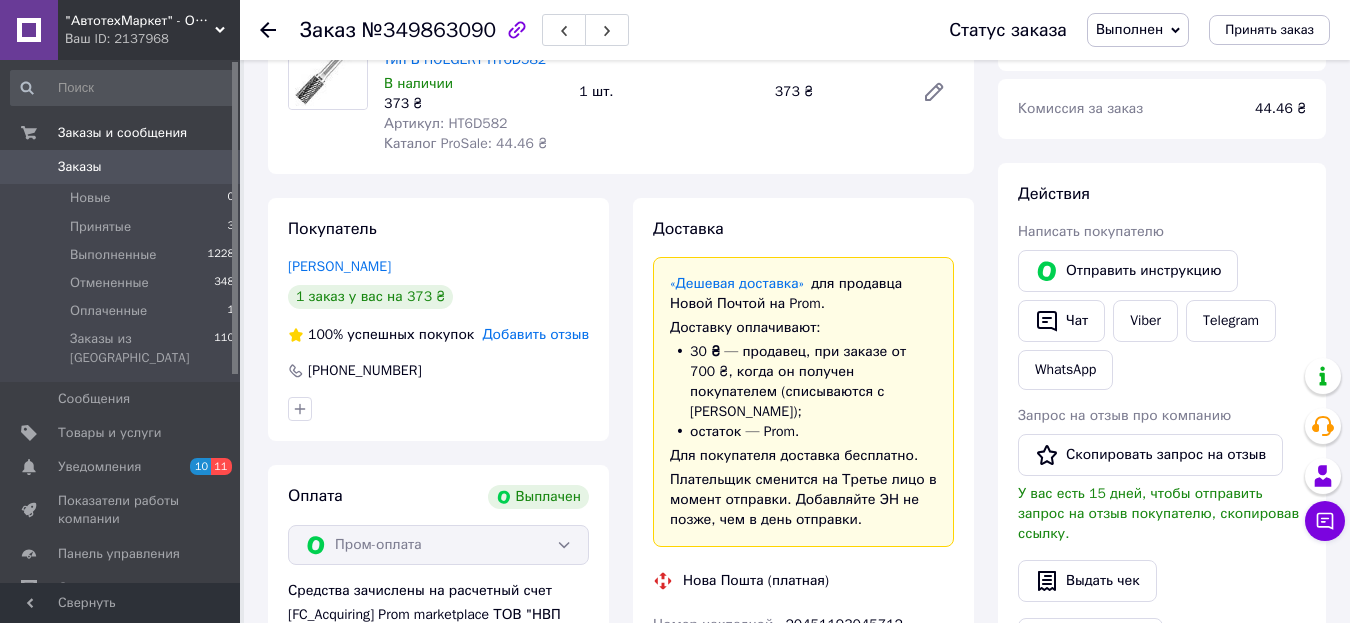 scroll, scrollTop: 0, scrollLeft: 0, axis: both 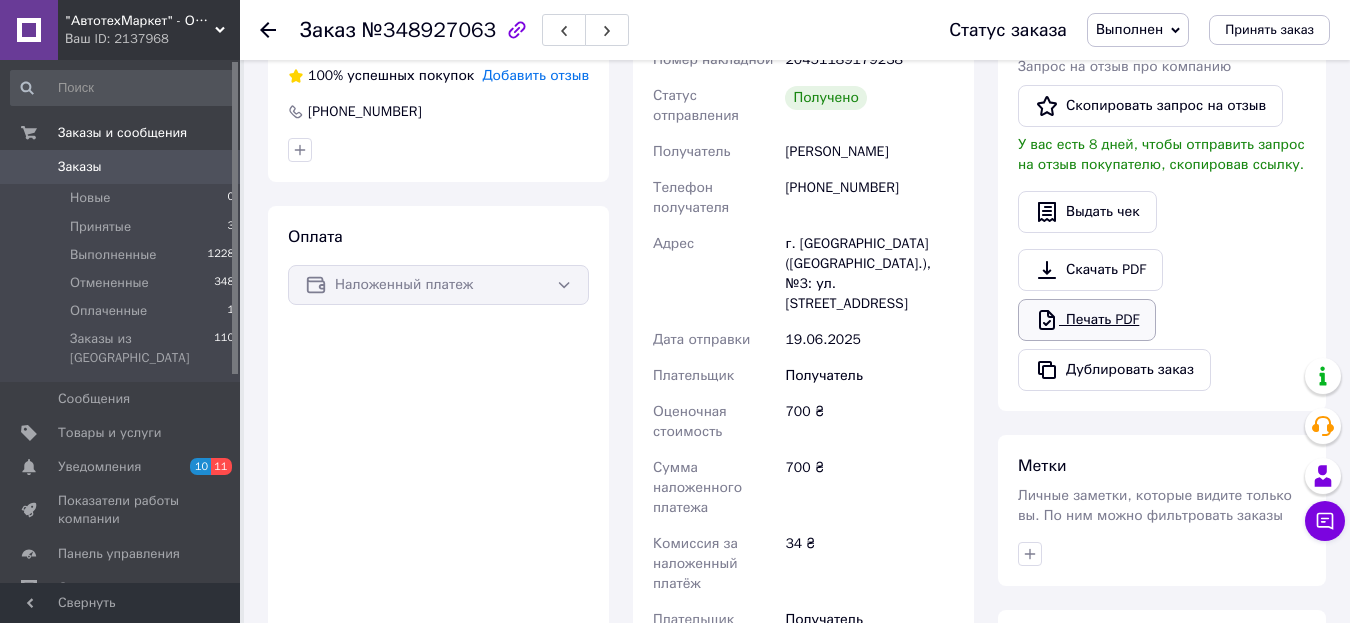click on "Печать PDF" at bounding box center [1087, 320] 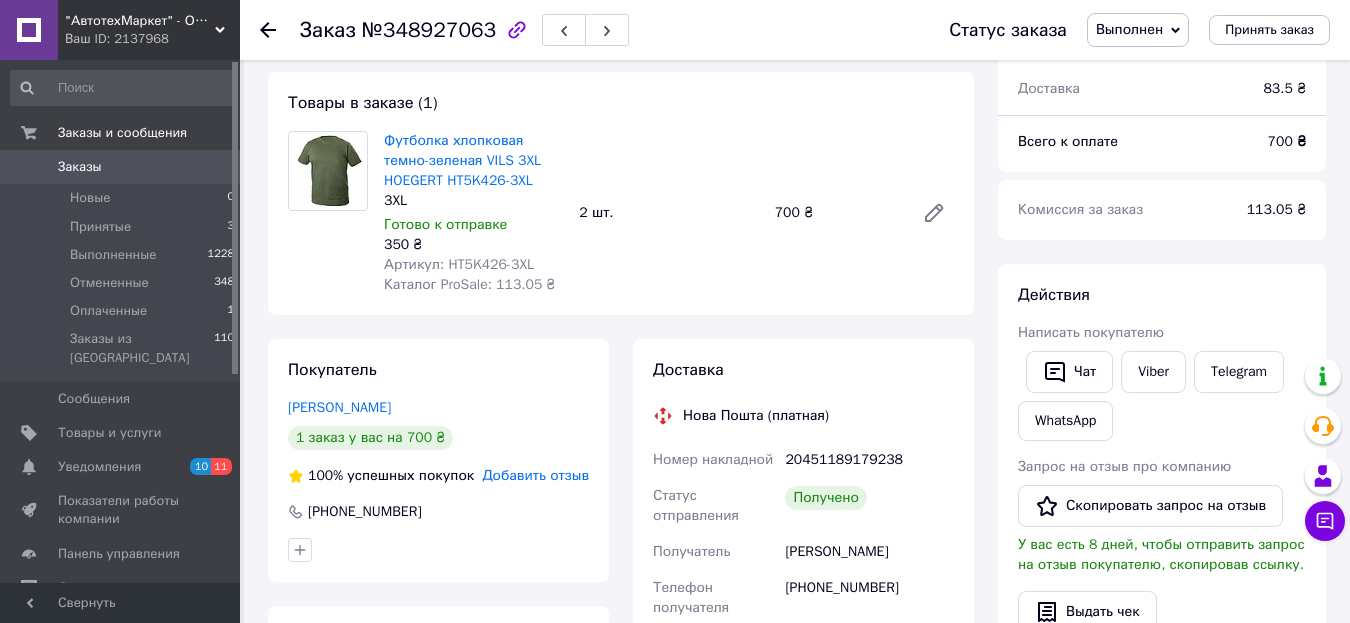scroll, scrollTop: 0, scrollLeft: 0, axis: both 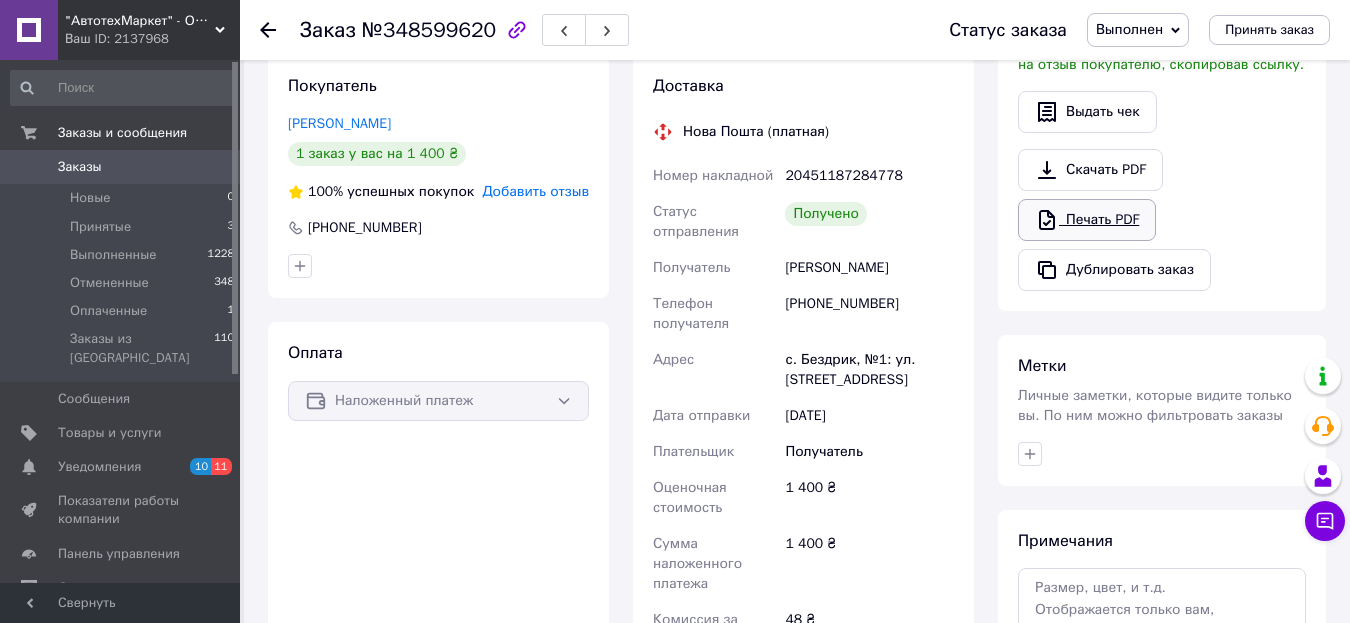 click on "Печать PDF" at bounding box center [1087, 220] 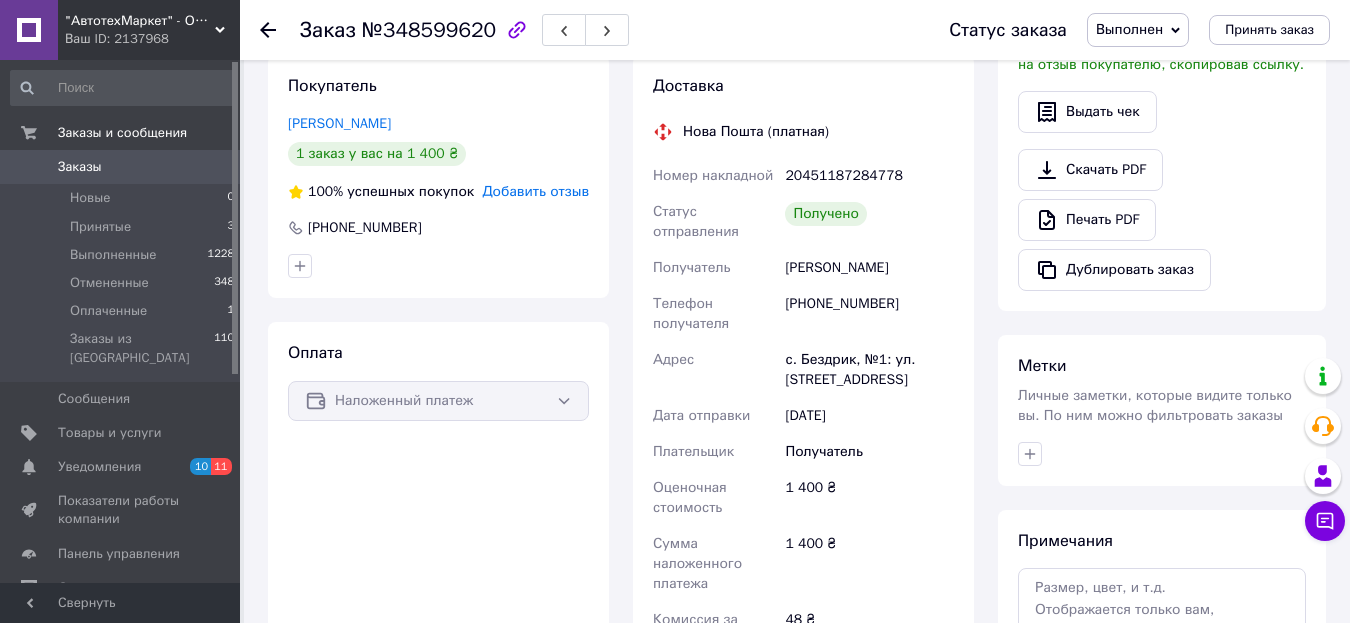 scroll, scrollTop: 200, scrollLeft: 0, axis: vertical 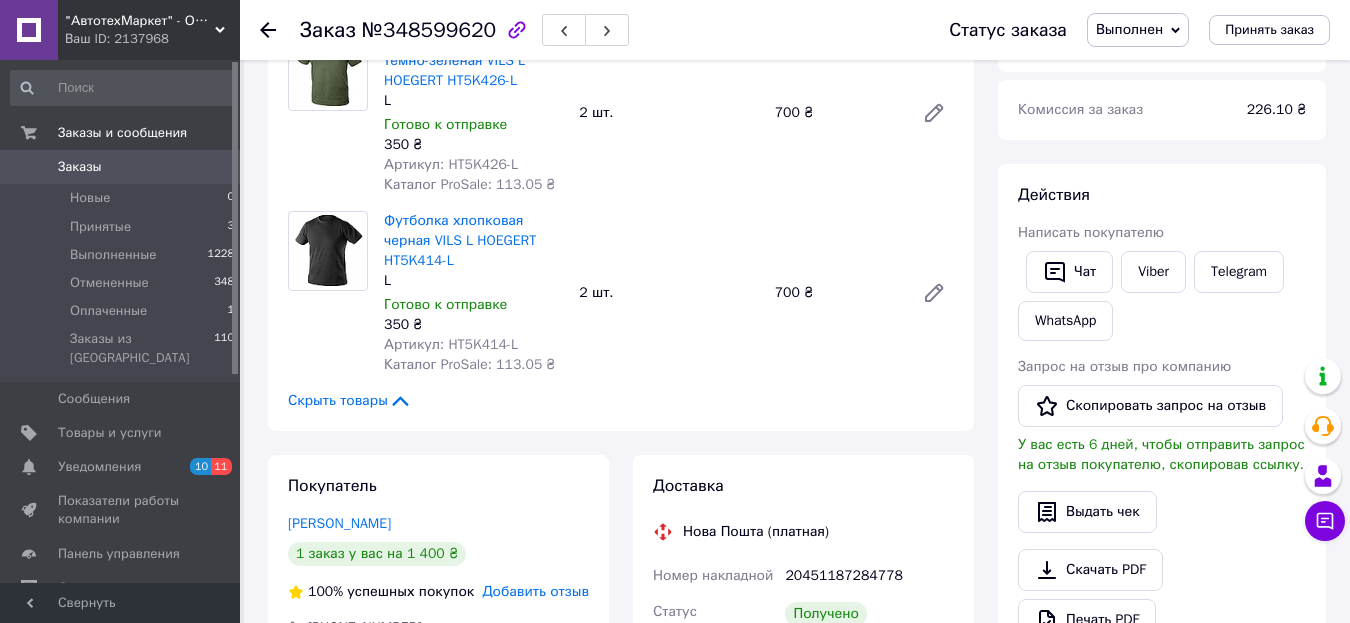 click on "Заказ №348599620 Статус заказа Выполнен Принят Отменен Оплаченный Принять заказ" at bounding box center (795, 30) 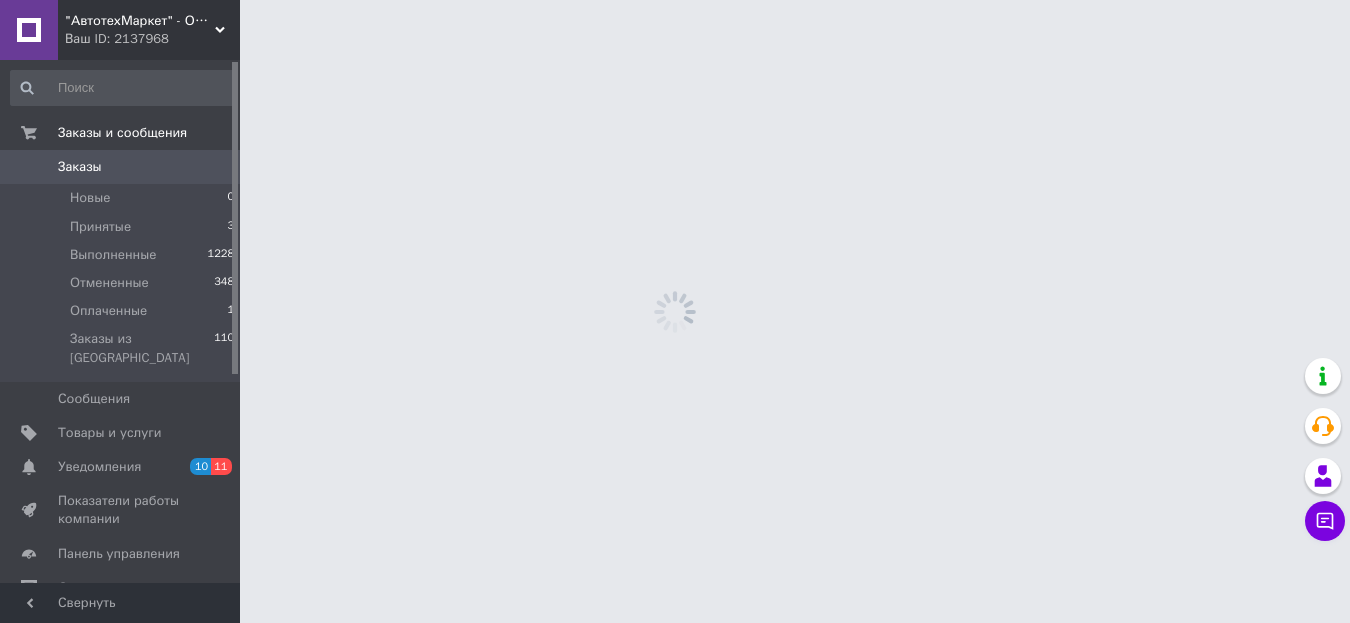 scroll, scrollTop: 0, scrollLeft: 0, axis: both 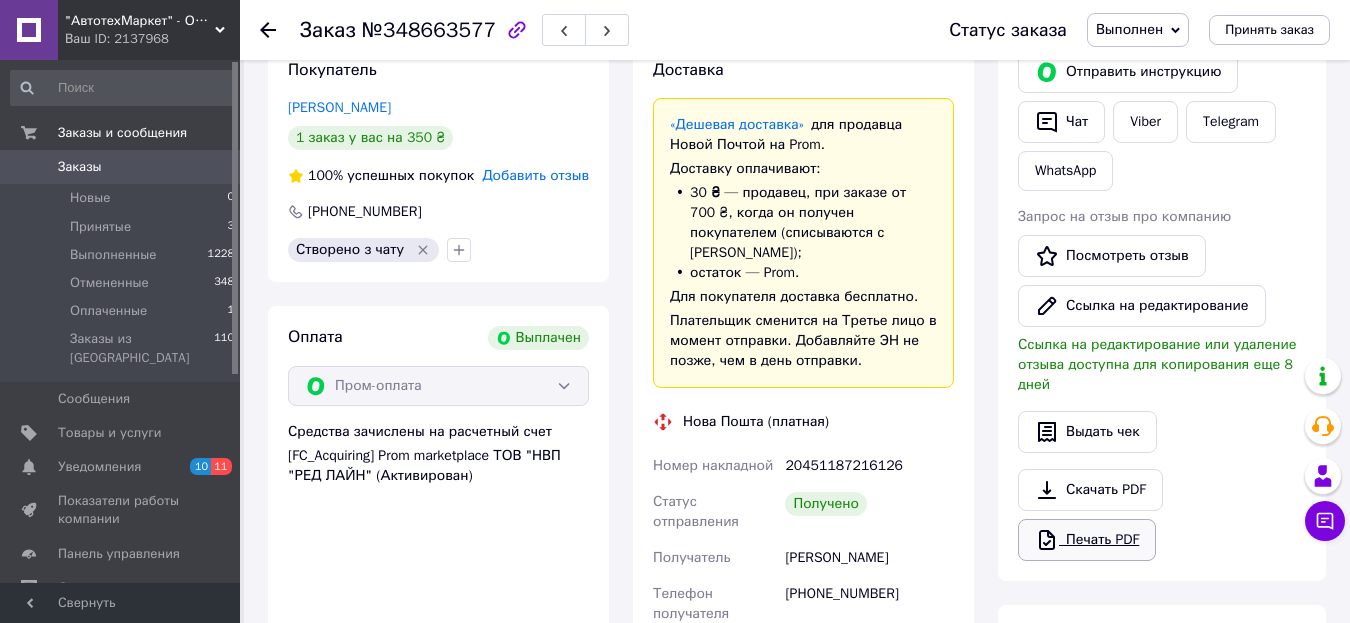 click on "Печать PDF" at bounding box center (1087, 540) 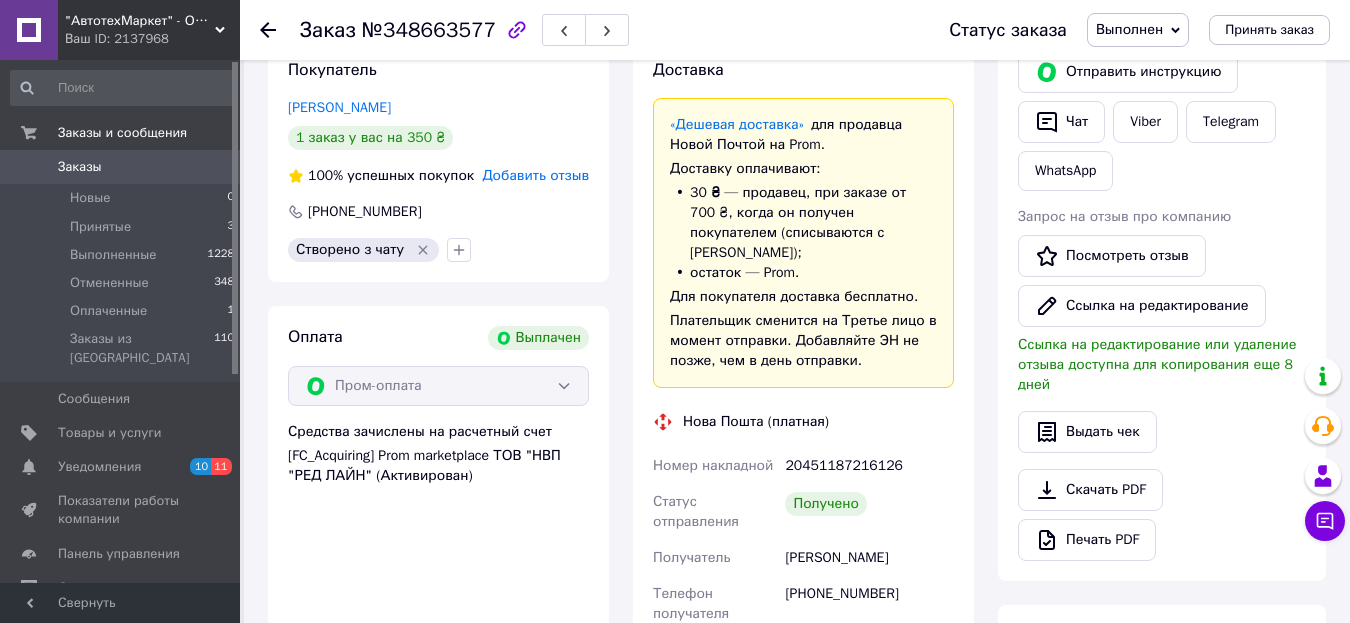 scroll, scrollTop: 0, scrollLeft: 0, axis: both 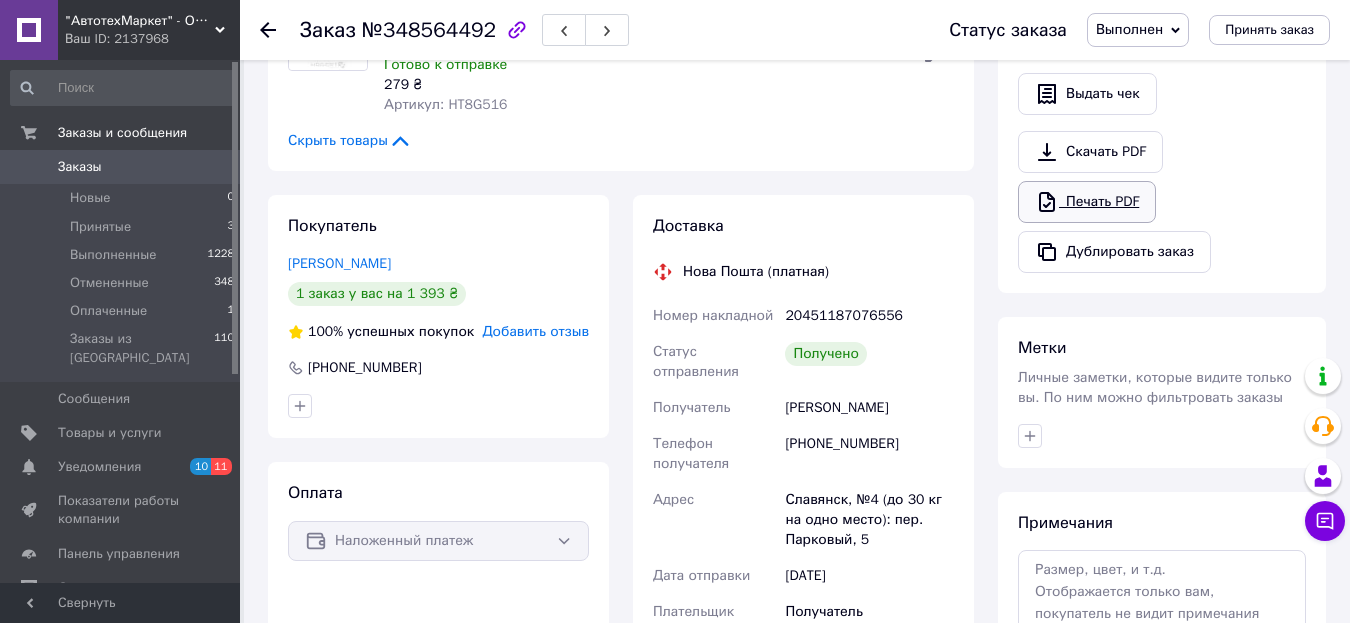 click on "Печать PDF" at bounding box center [1087, 202] 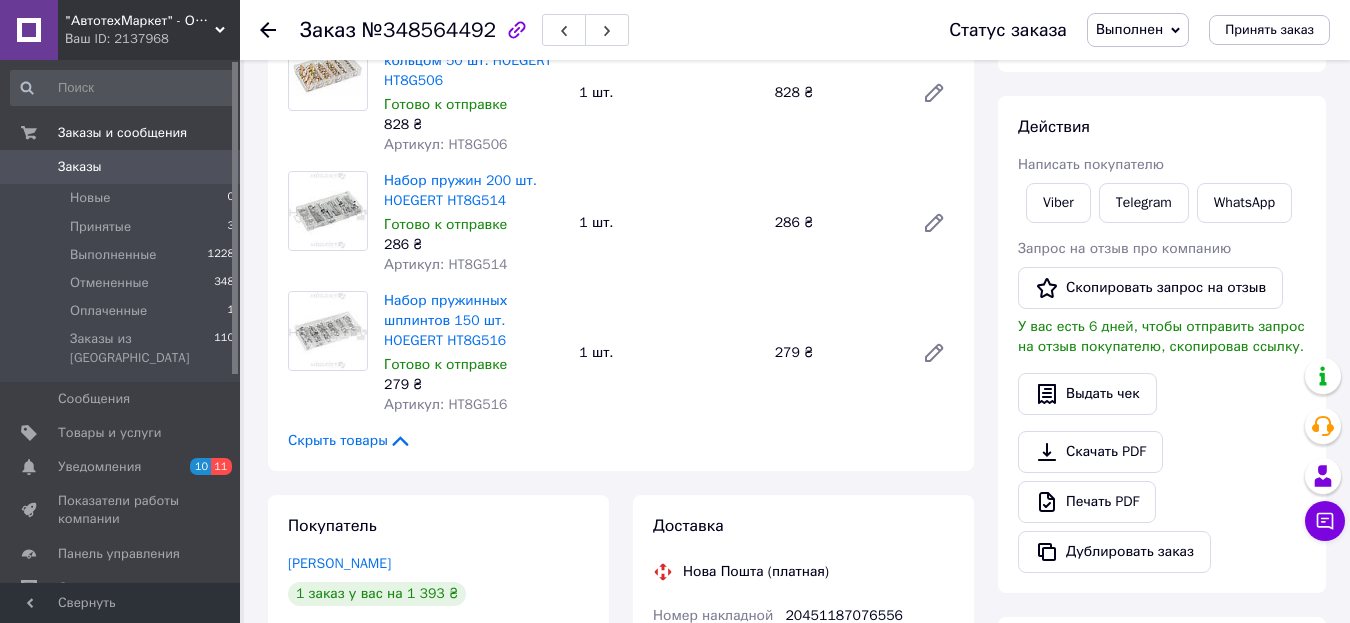 scroll, scrollTop: 100, scrollLeft: 0, axis: vertical 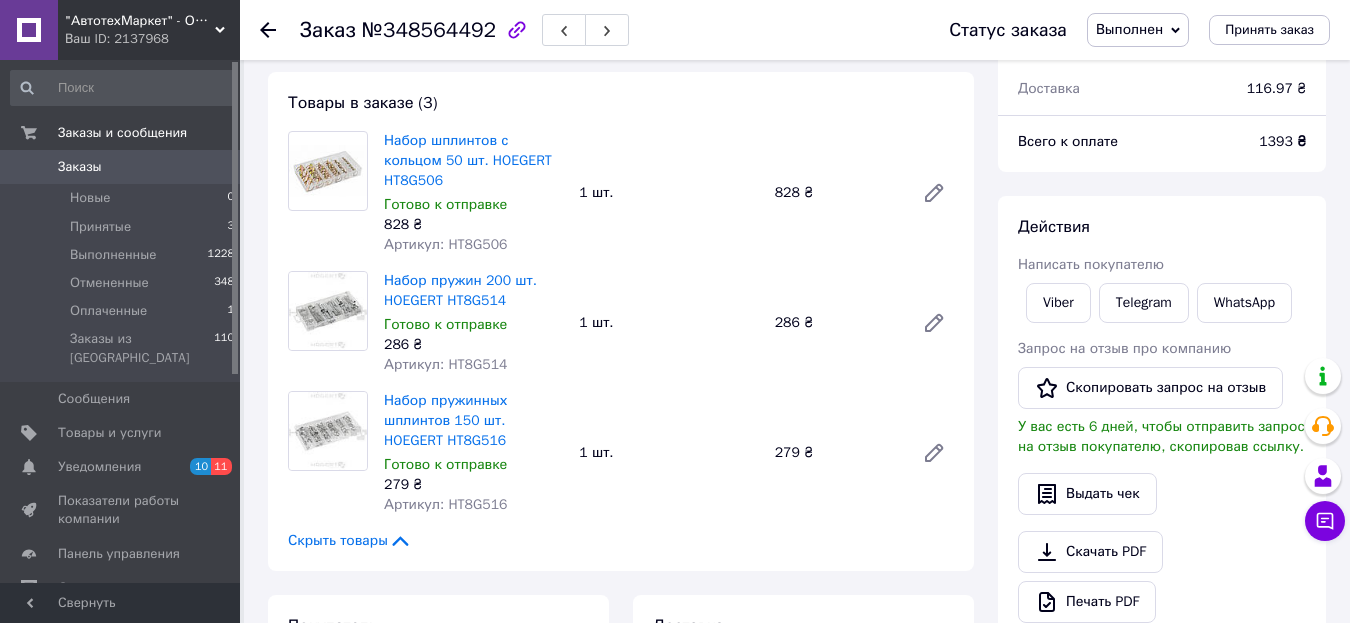 click 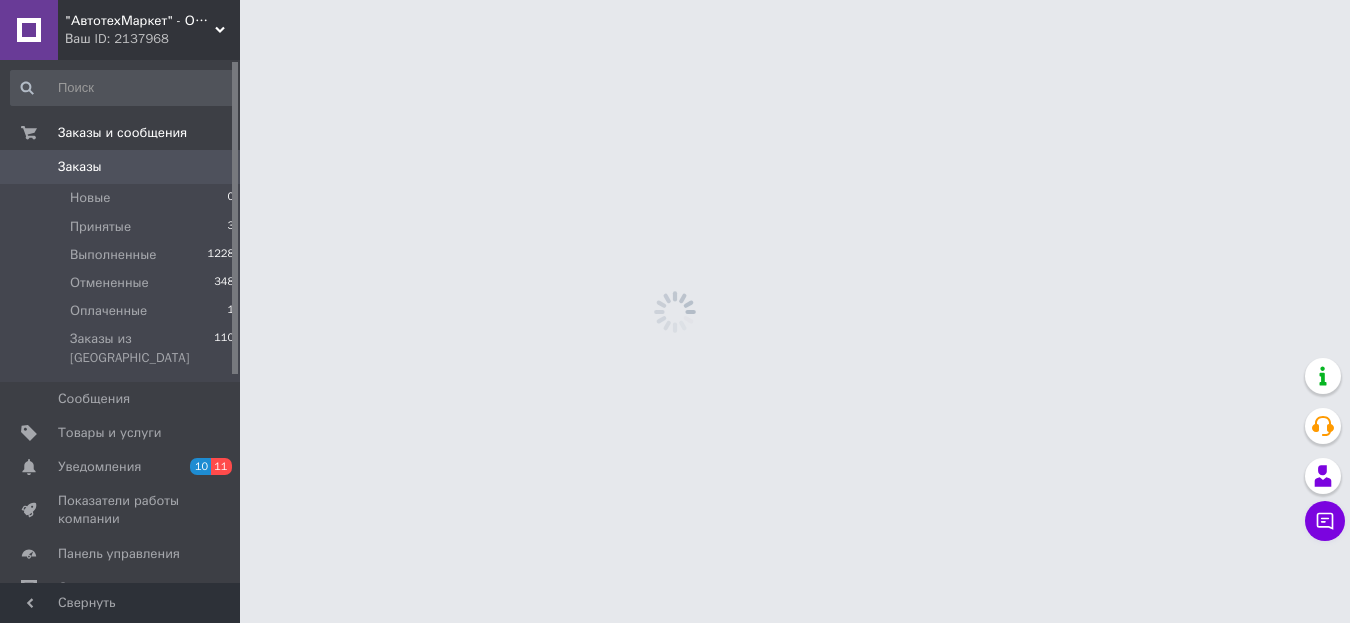 scroll, scrollTop: 0, scrollLeft: 0, axis: both 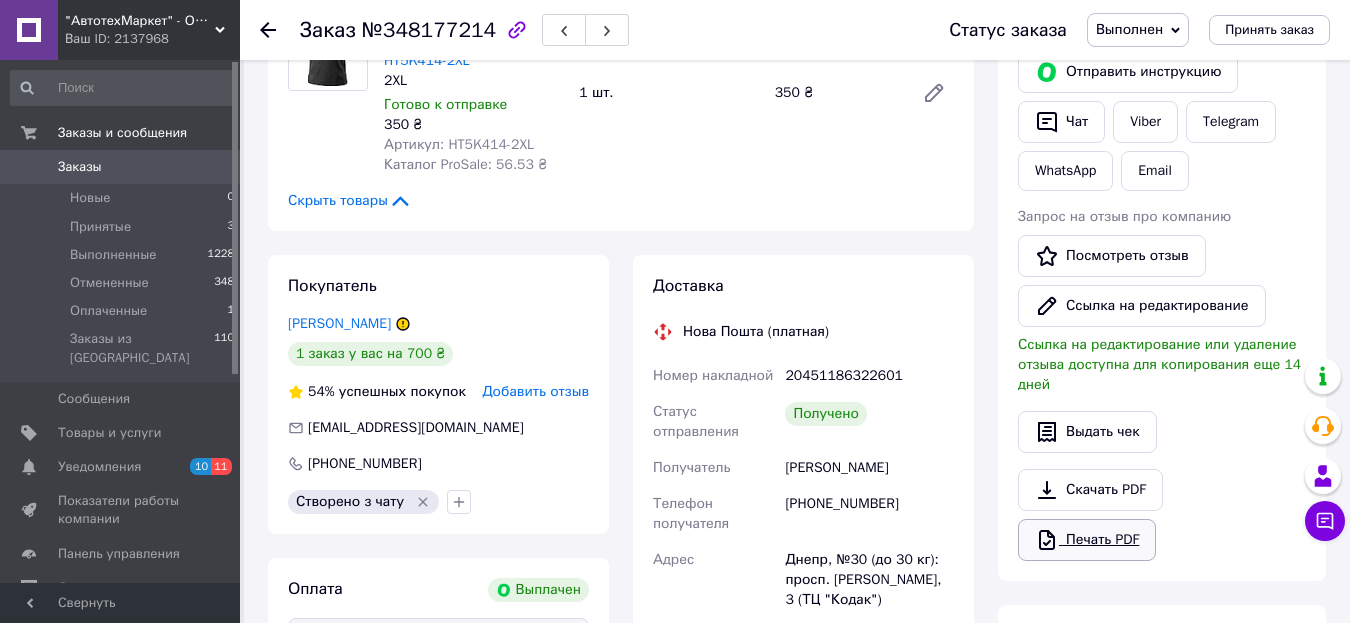 click on "Печать PDF" at bounding box center (1087, 540) 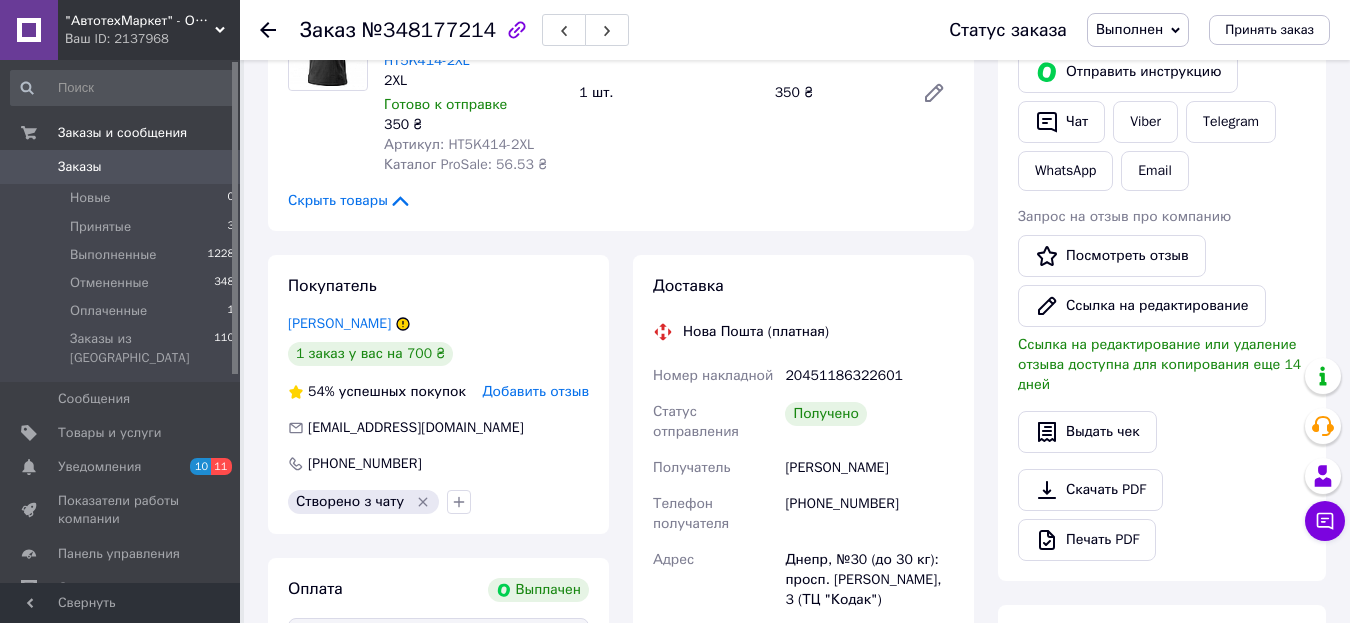scroll, scrollTop: 0, scrollLeft: 0, axis: both 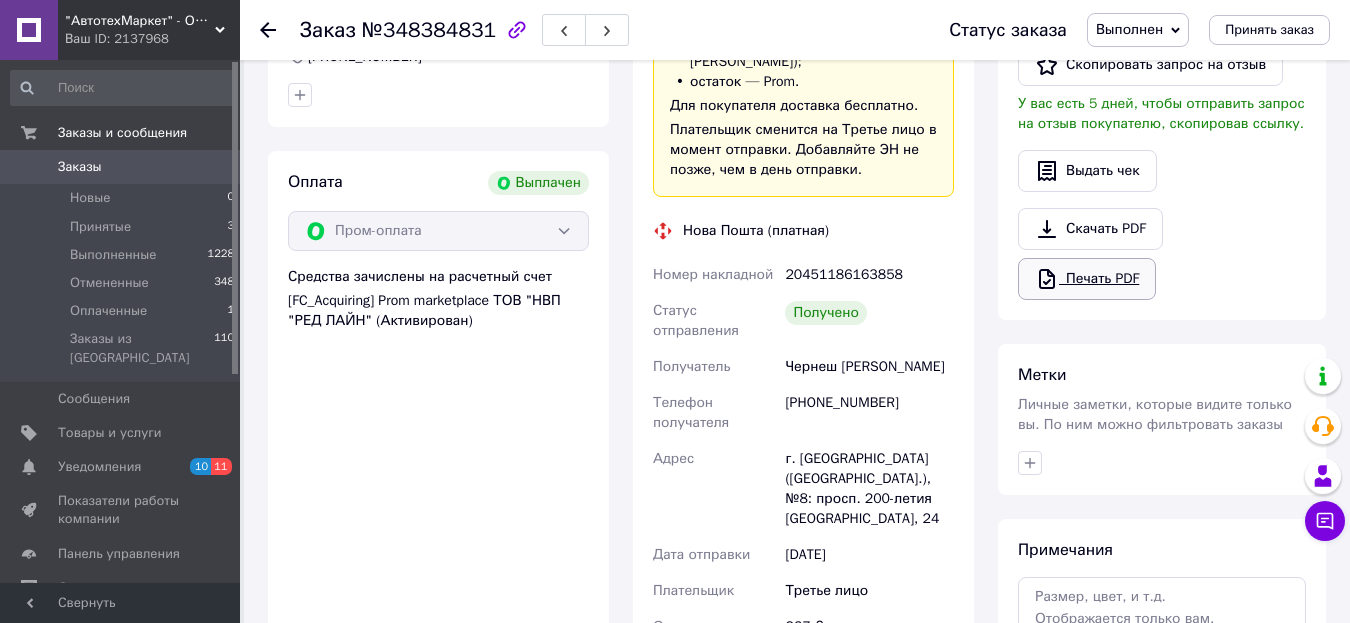 click on "Печать PDF" at bounding box center (1087, 279) 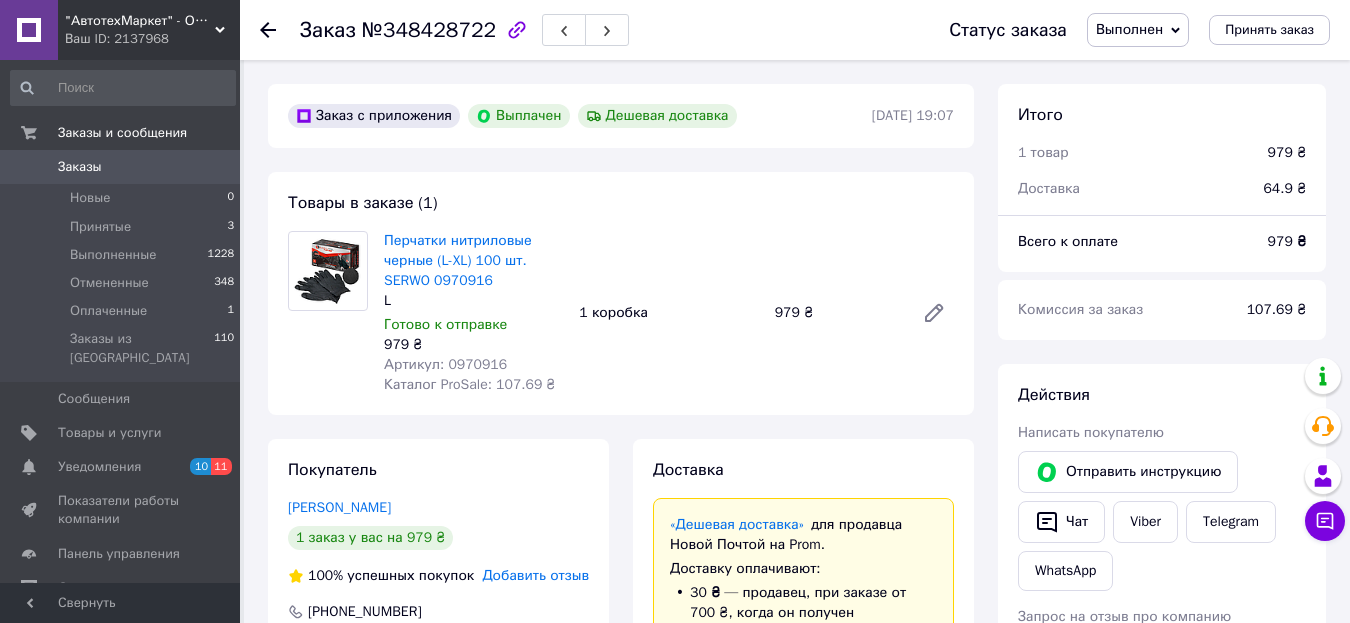 scroll, scrollTop: 0, scrollLeft: 0, axis: both 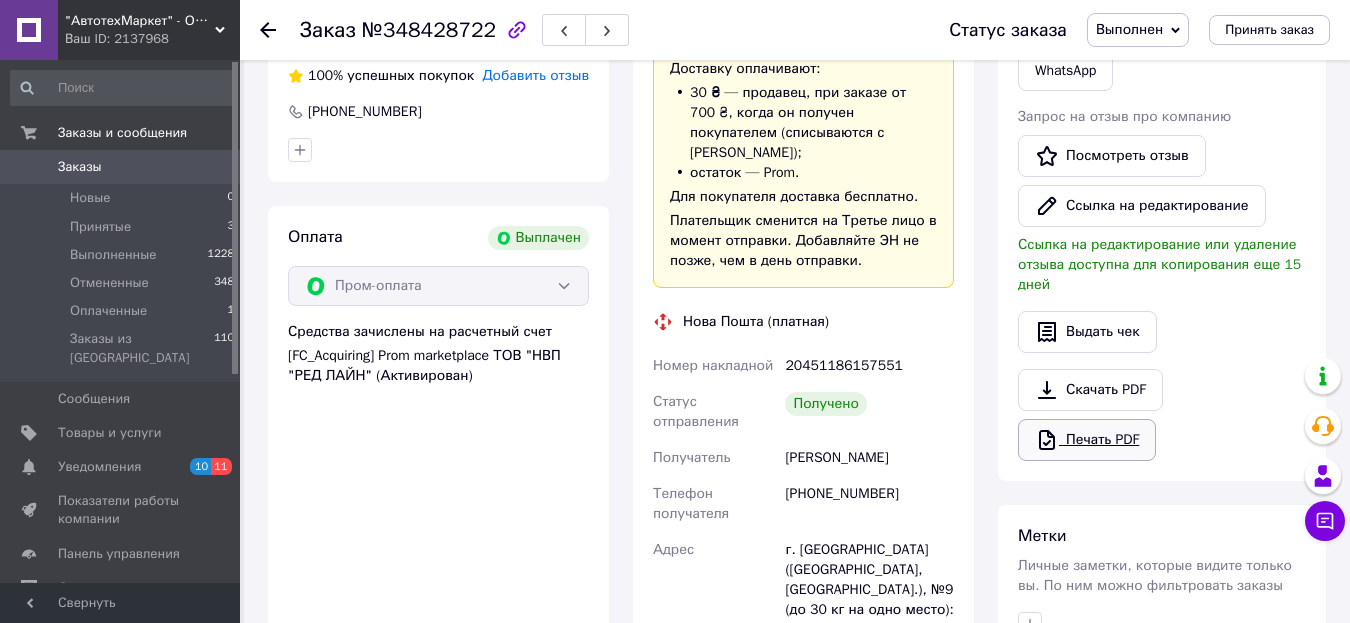 click on "Печать PDF" at bounding box center [1087, 440] 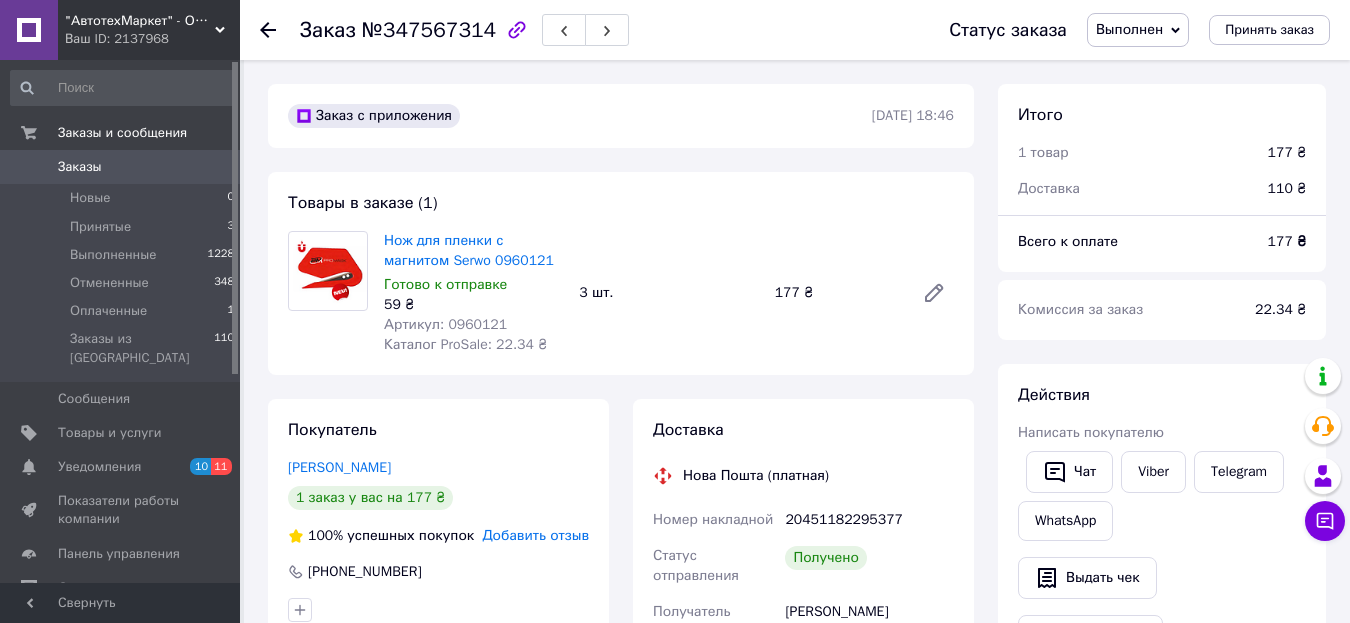 scroll, scrollTop: 500, scrollLeft: 0, axis: vertical 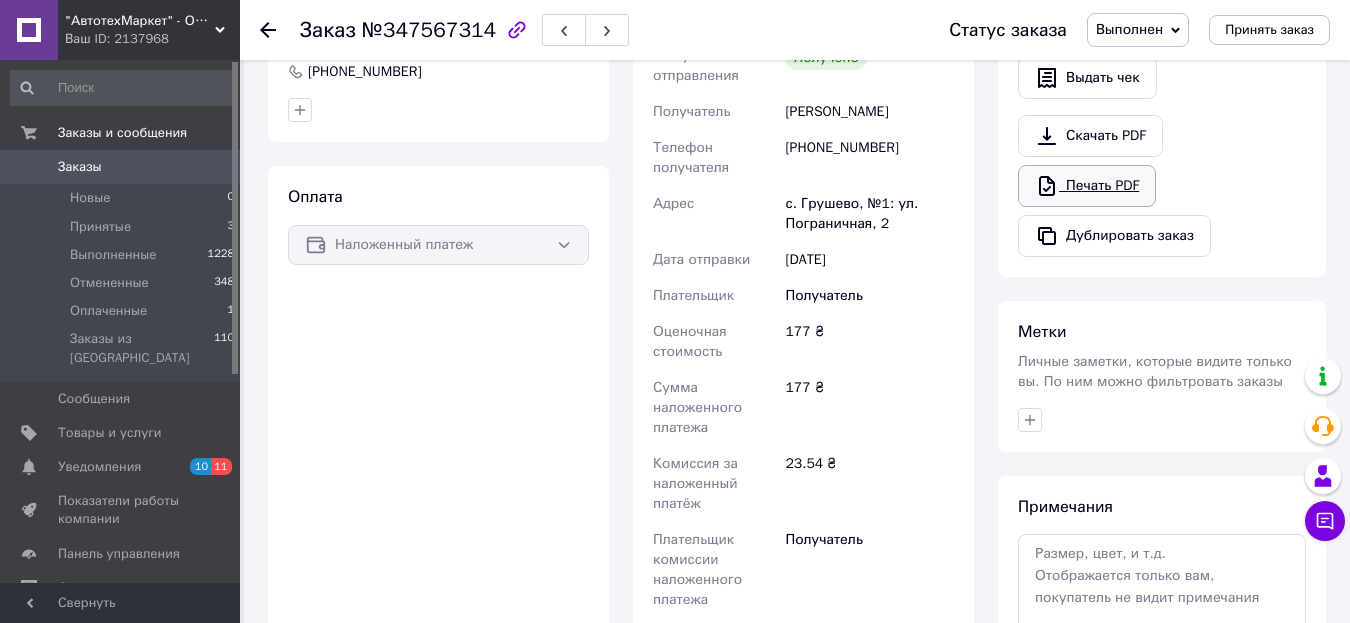 click on "Печать PDF" at bounding box center (1087, 186) 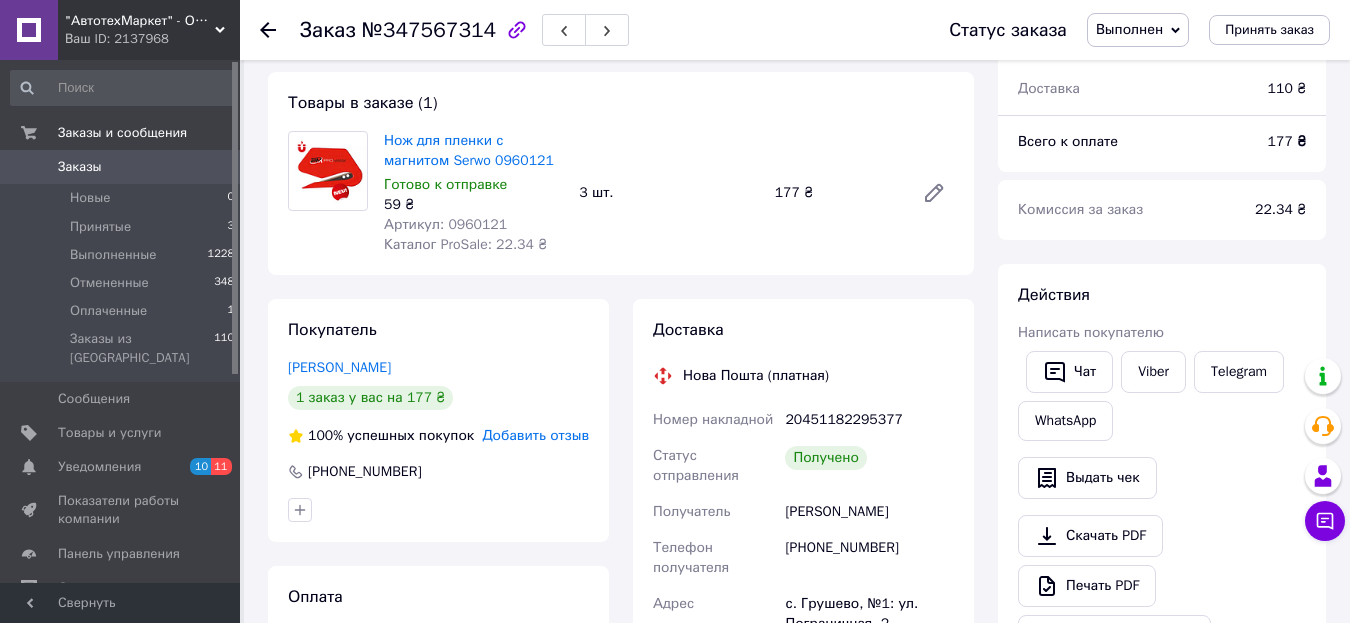scroll, scrollTop: 0, scrollLeft: 0, axis: both 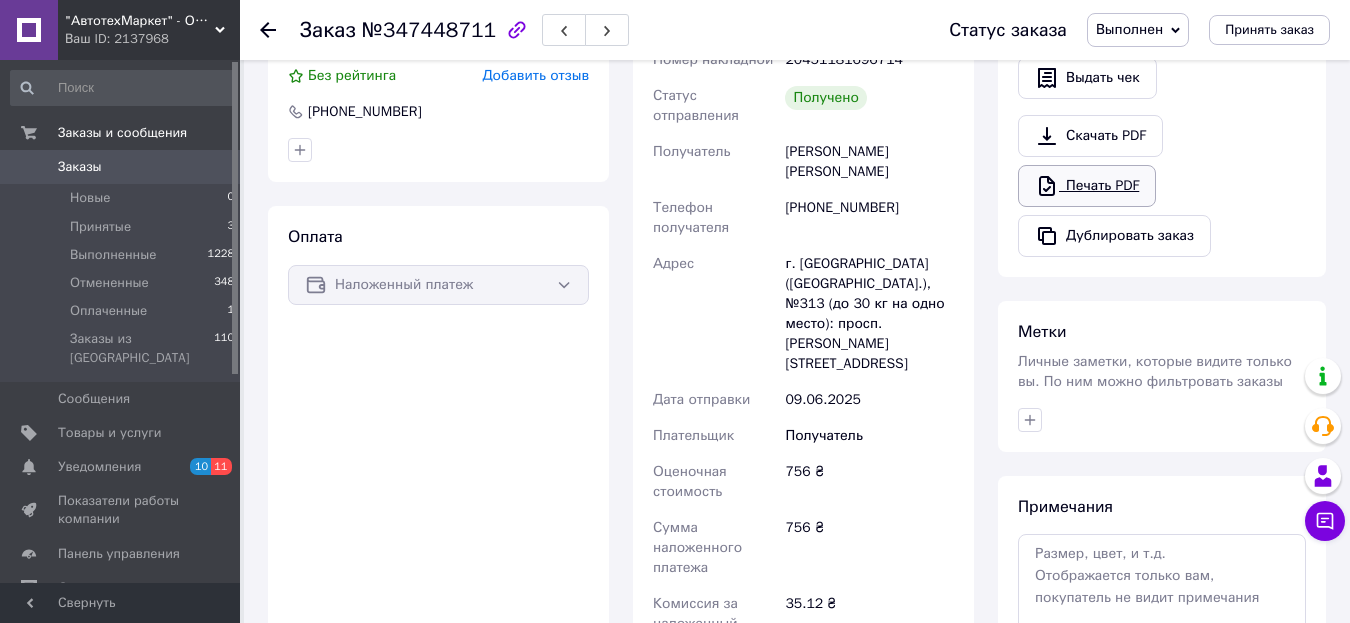 click on "Печать PDF" at bounding box center [1087, 186] 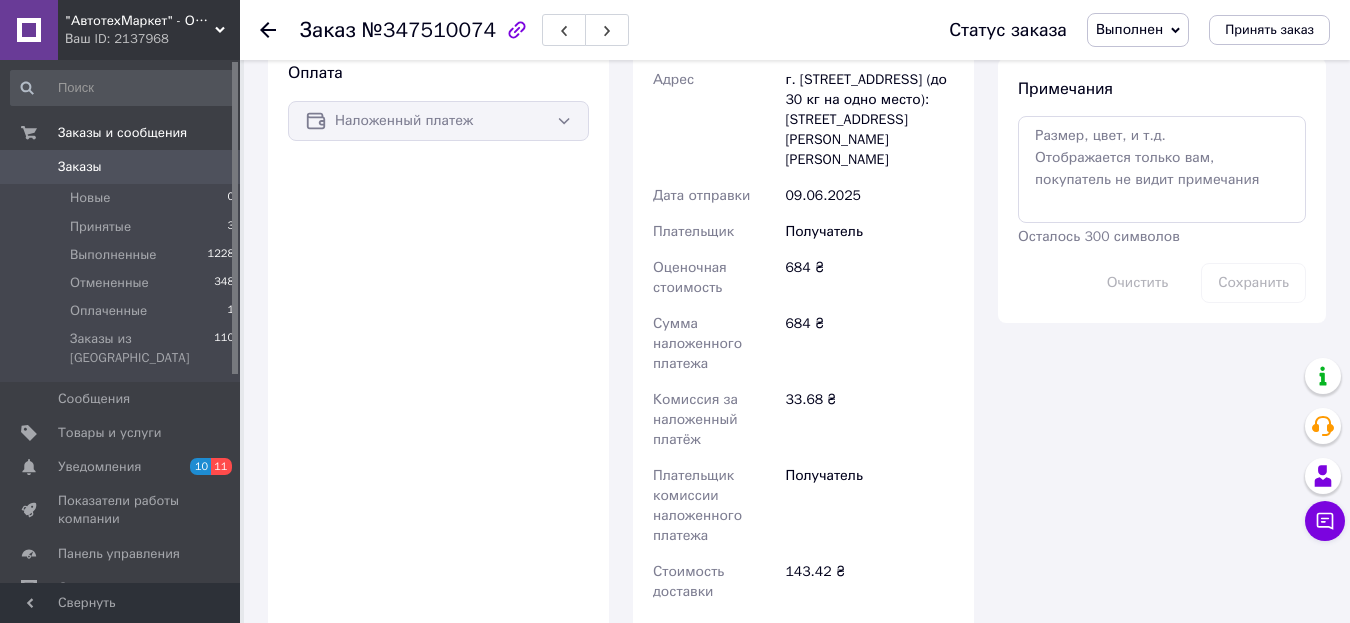 scroll, scrollTop: 400, scrollLeft: 0, axis: vertical 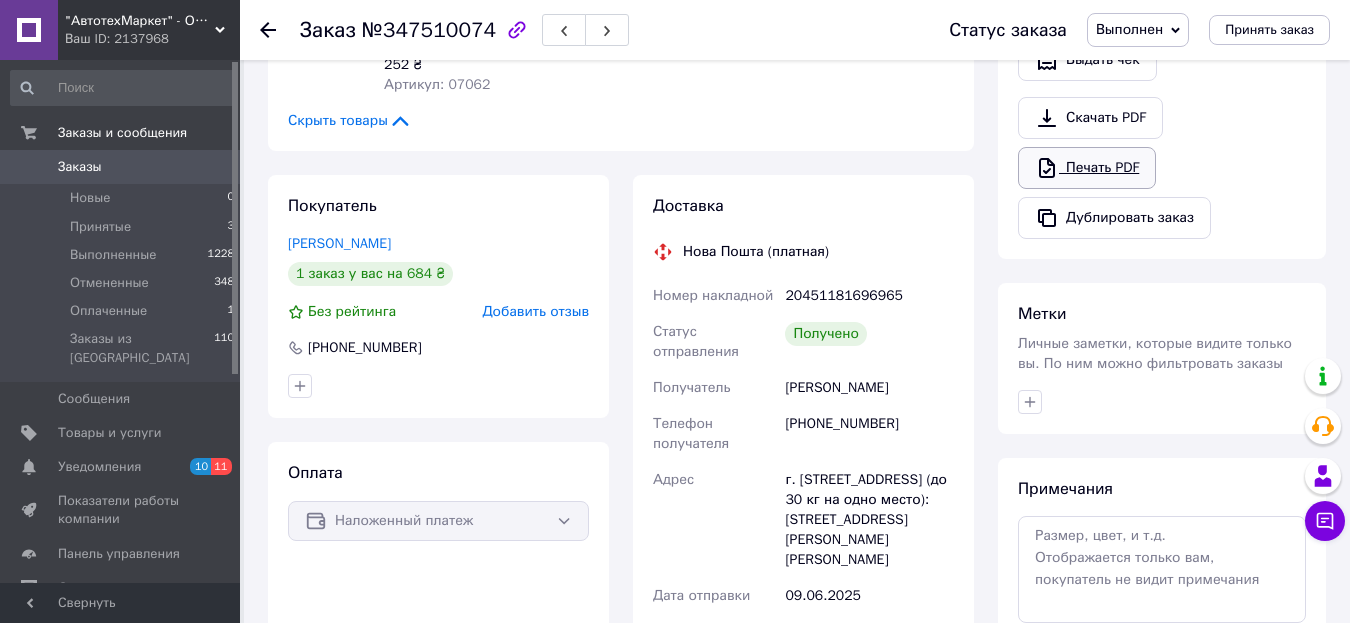 click on "Печать PDF" at bounding box center [1087, 168] 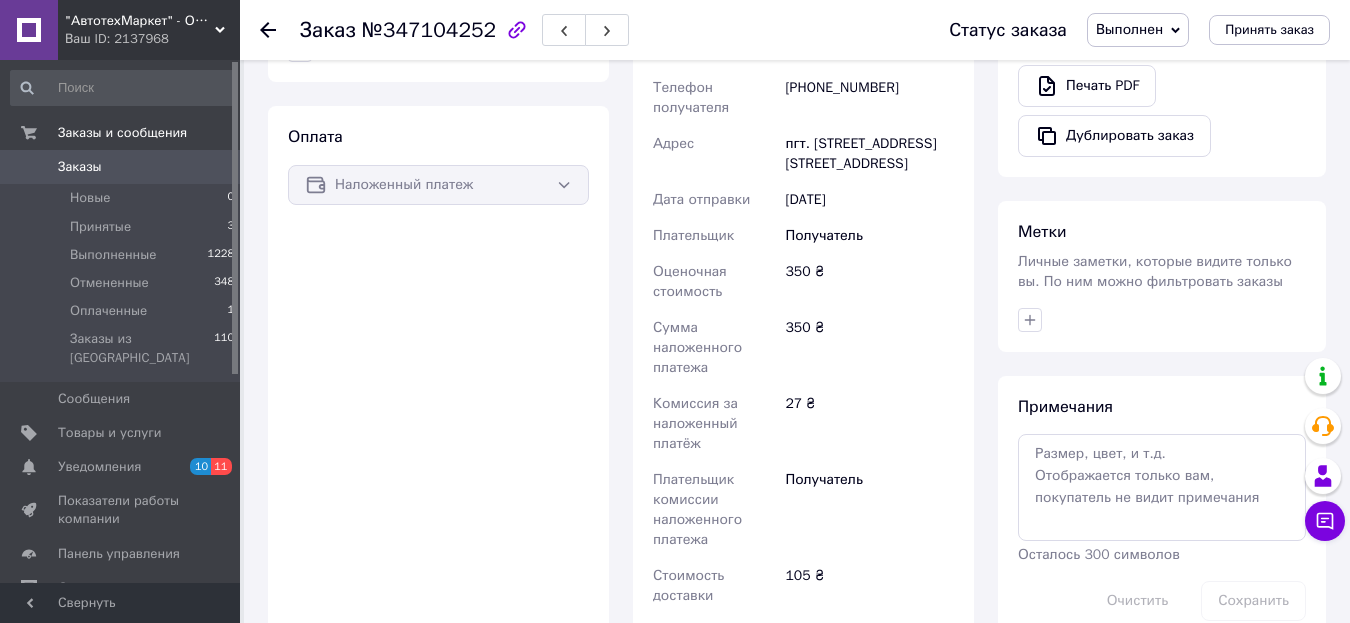 scroll, scrollTop: 200, scrollLeft: 0, axis: vertical 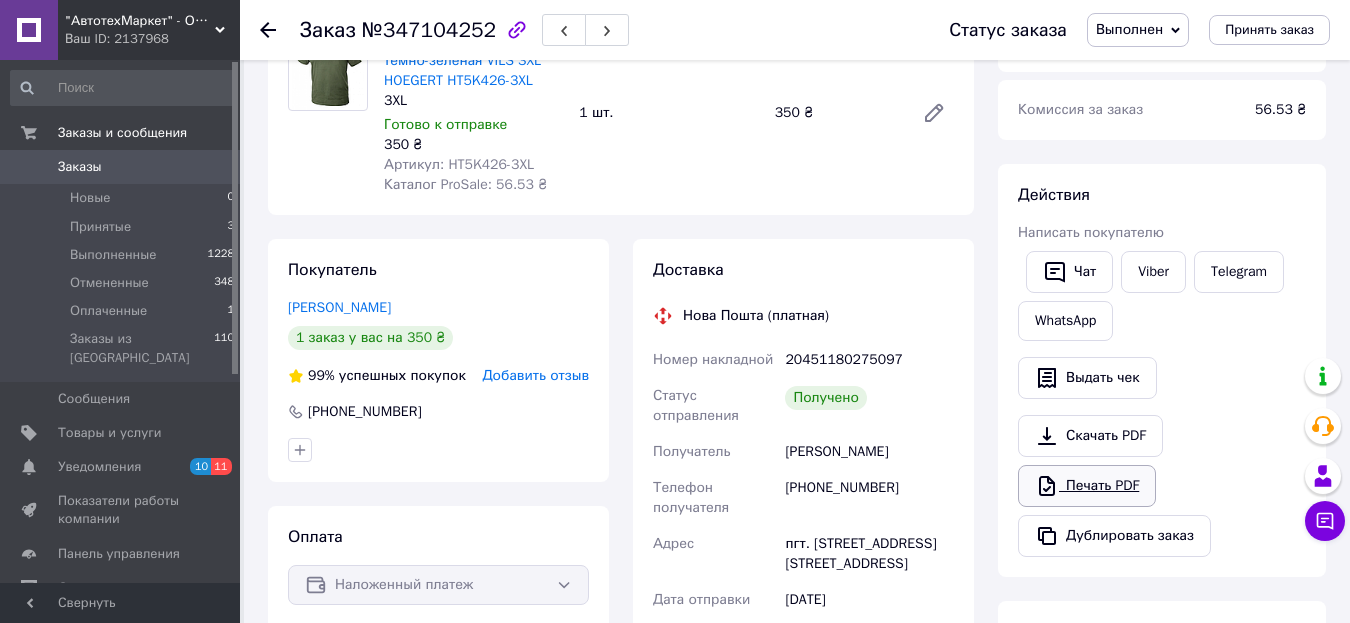 click on "Печать PDF" at bounding box center (1087, 486) 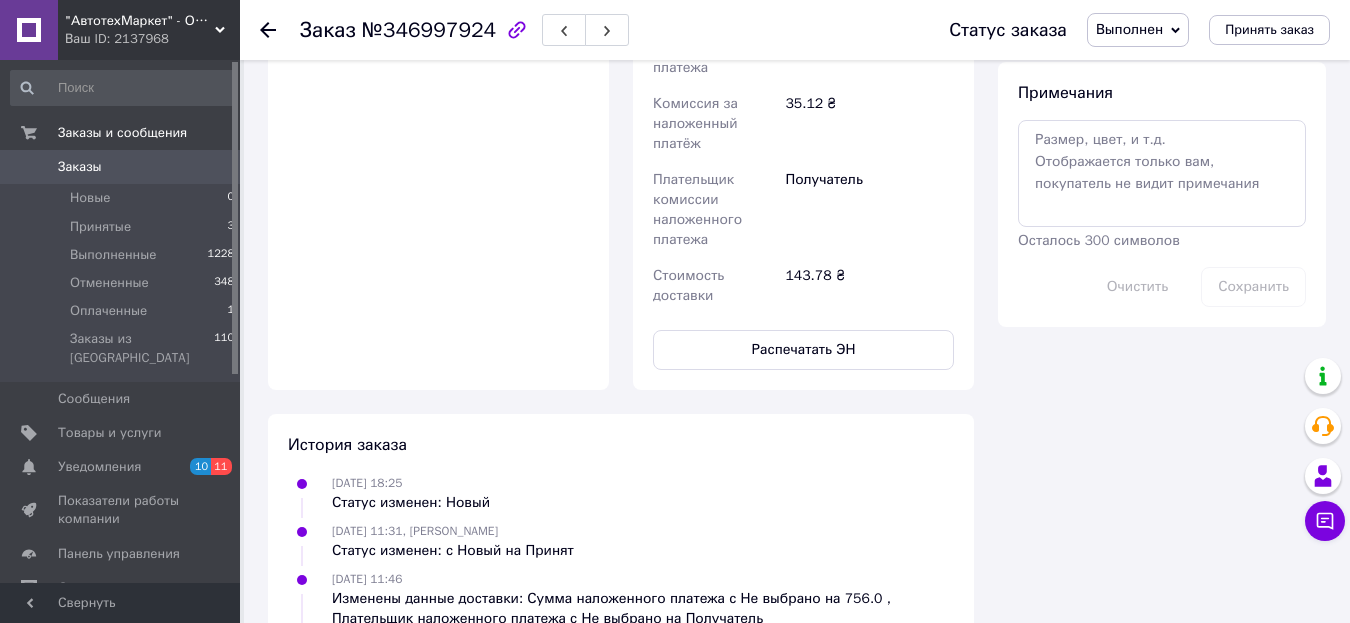 scroll, scrollTop: 600, scrollLeft: 0, axis: vertical 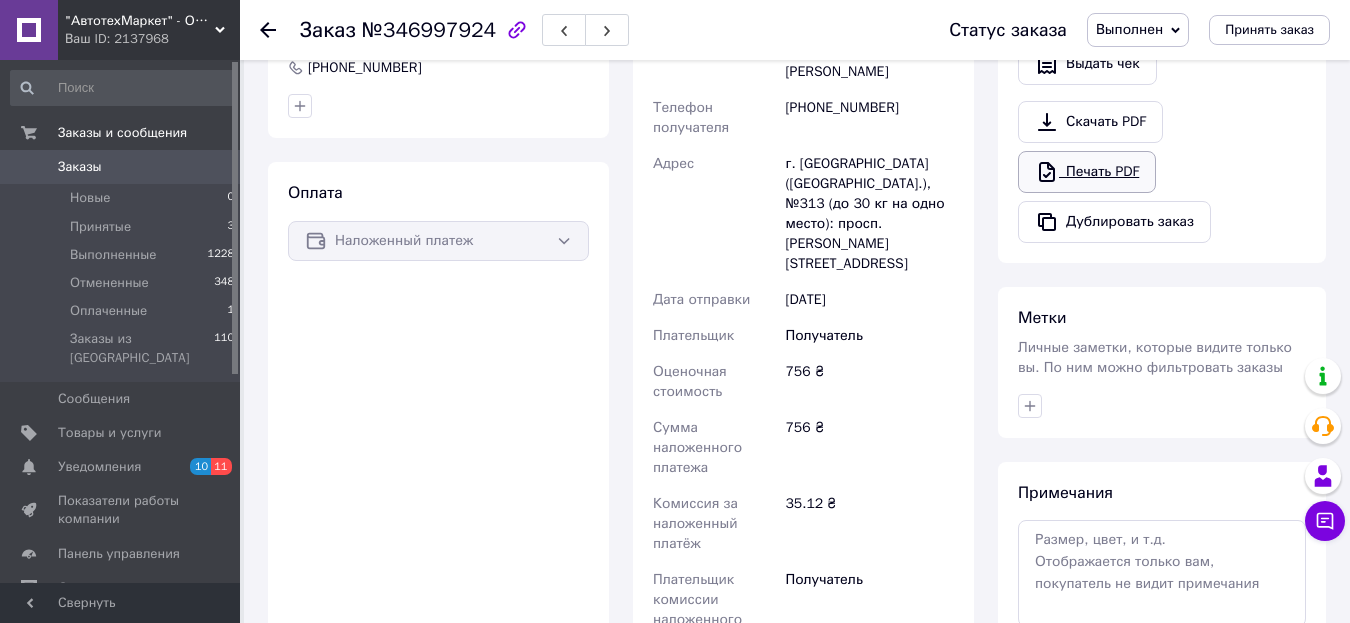 click on "Печать PDF" at bounding box center [1087, 172] 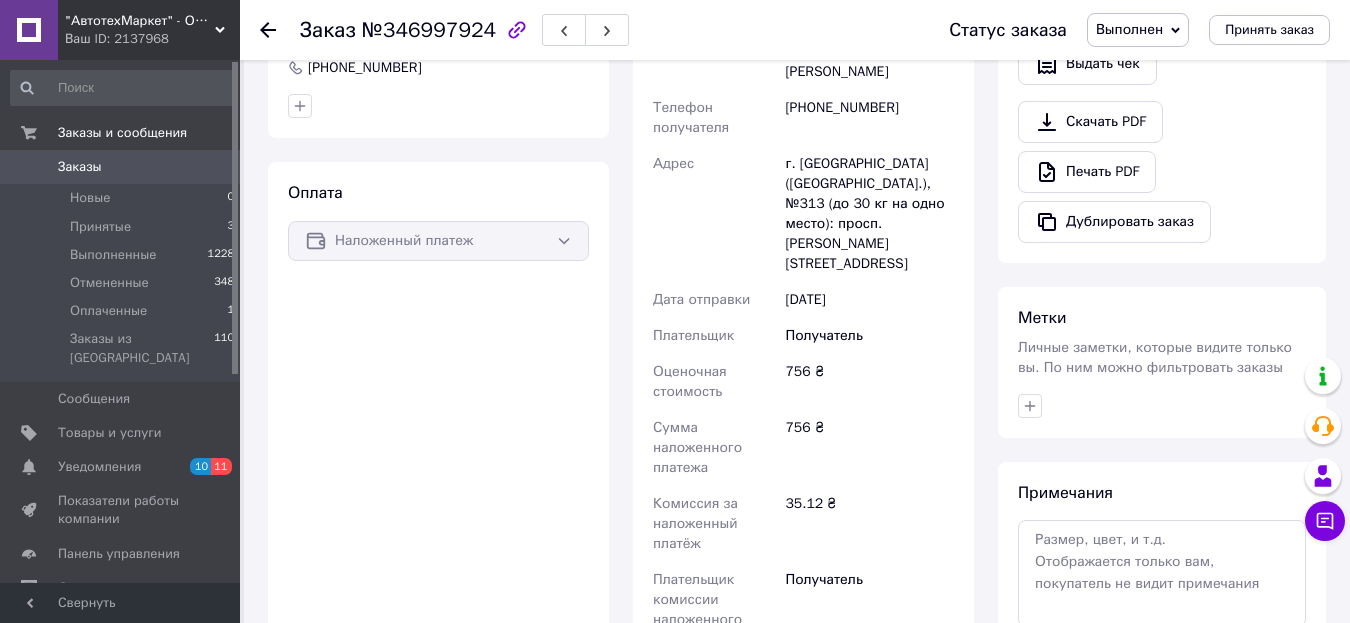 scroll, scrollTop: 0, scrollLeft: 0, axis: both 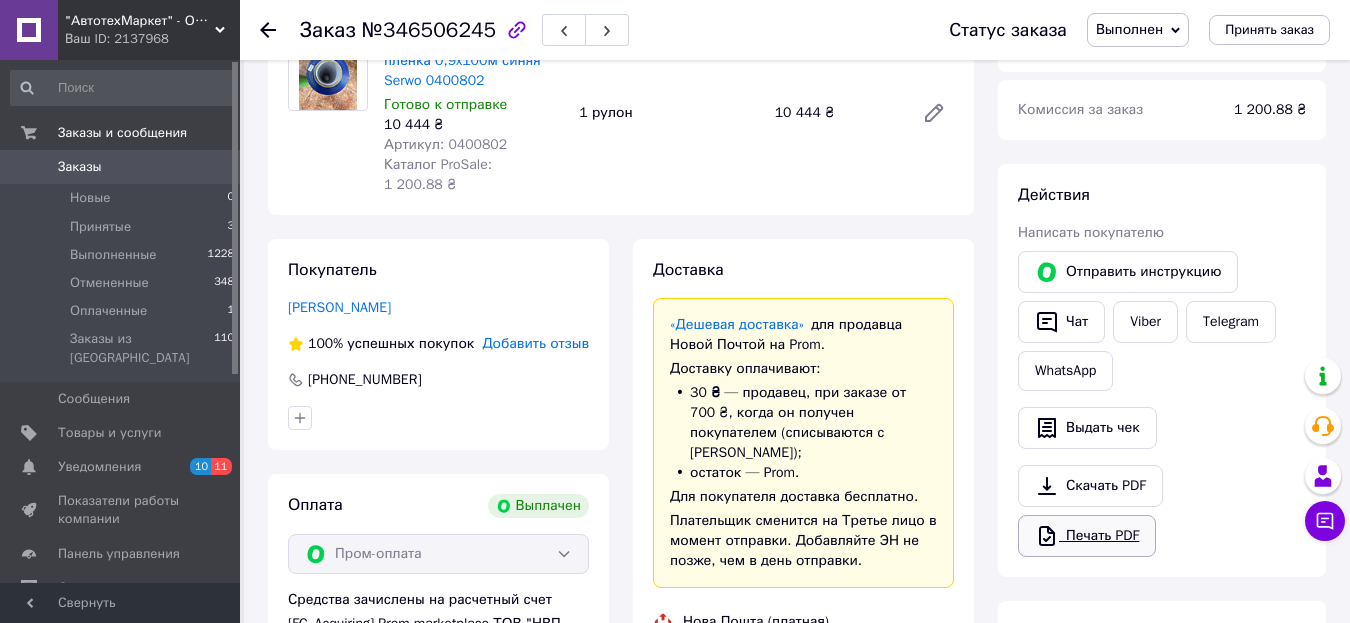 click on "Печать PDF" at bounding box center [1087, 536] 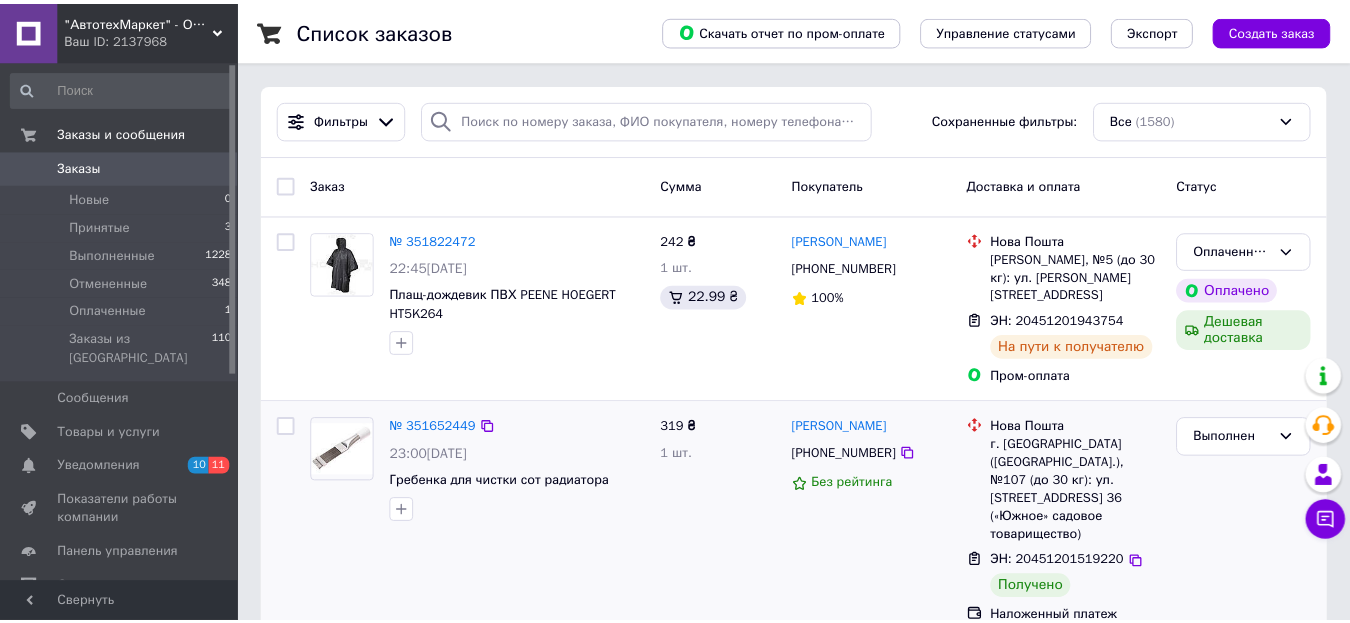 scroll, scrollTop: 300, scrollLeft: 0, axis: vertical 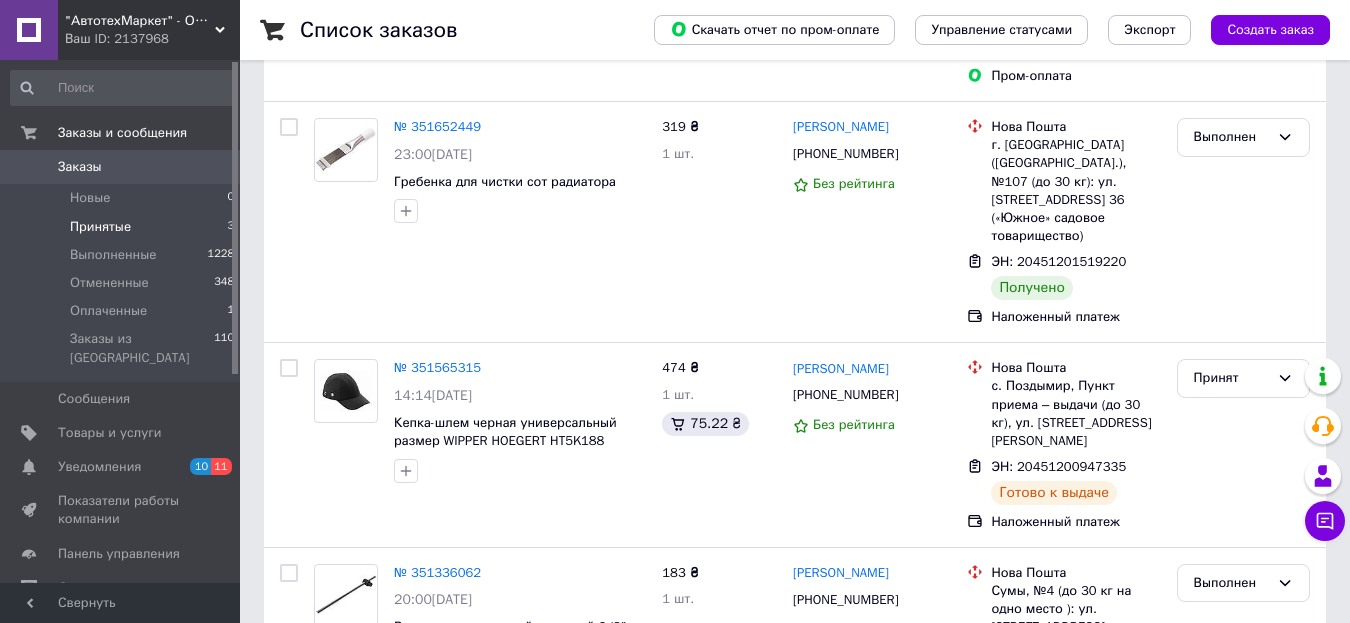 click on "Принятые" at bounding box center [100, 227] 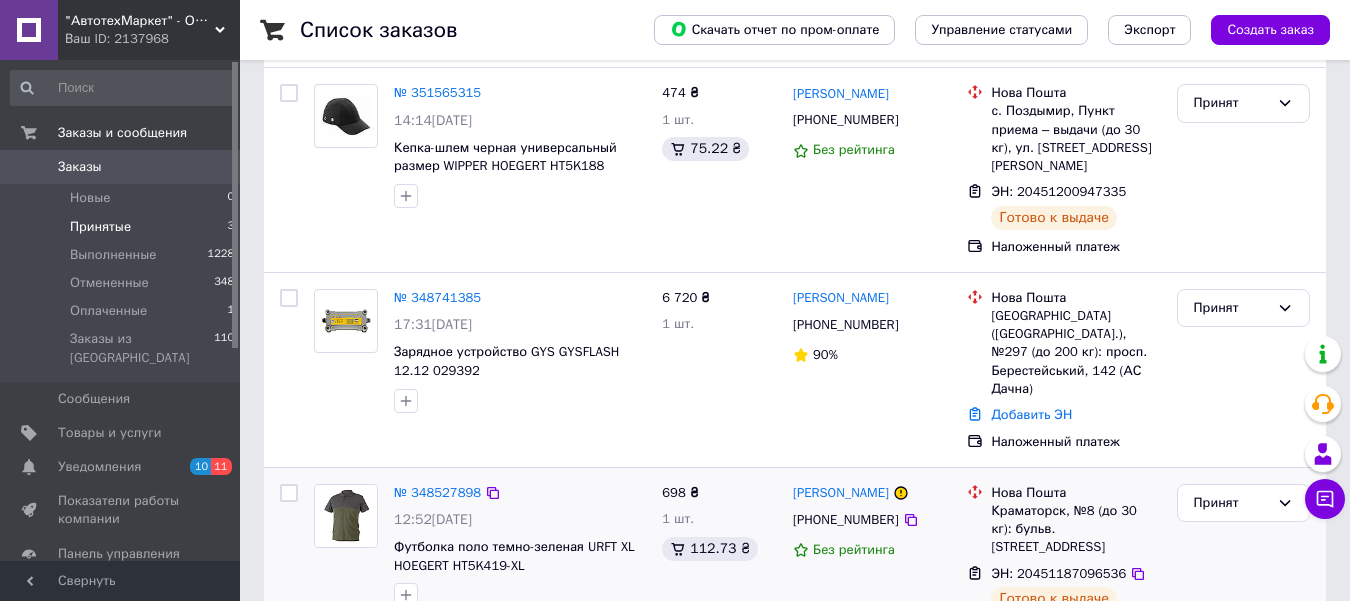 scroll, scrollTop: 241, scrollLeft: 0, axis: vertical 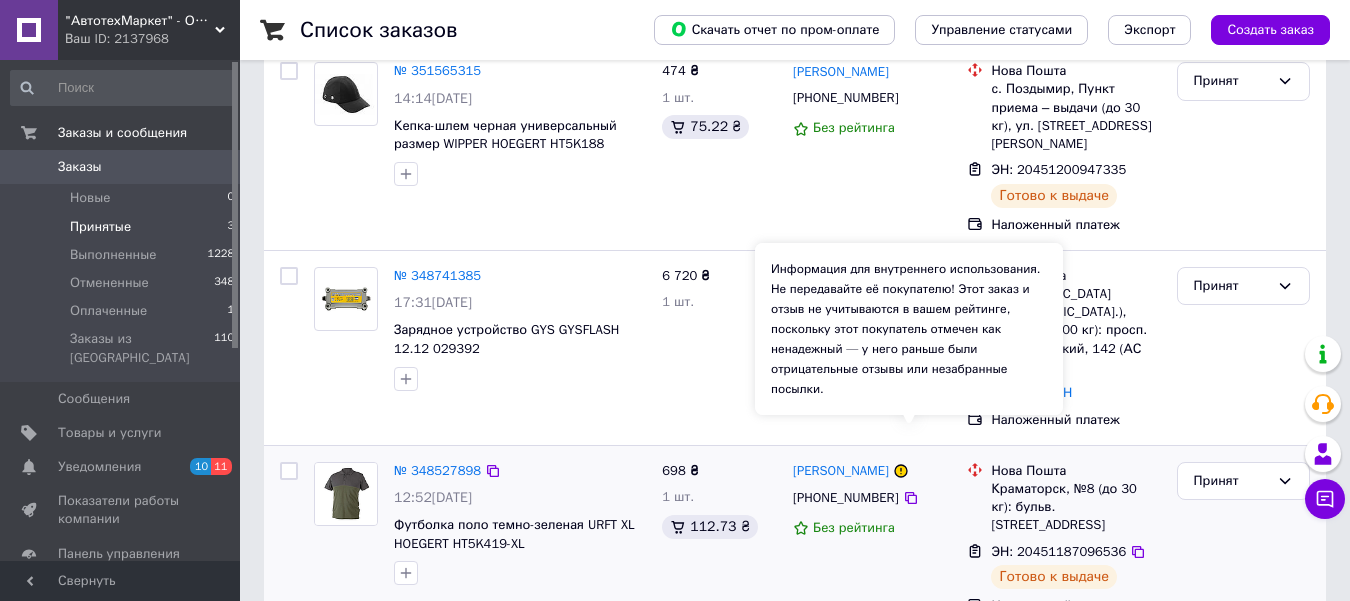 click 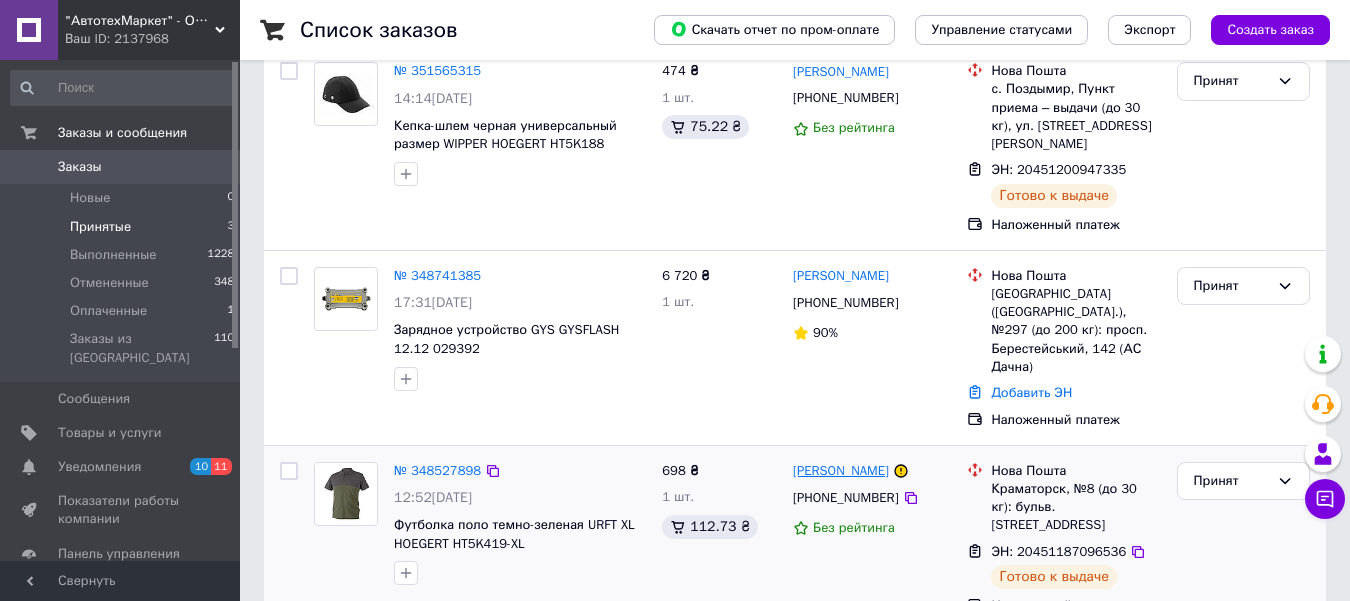 click on "Олег Федорченко" at bounding box center (841, 471) 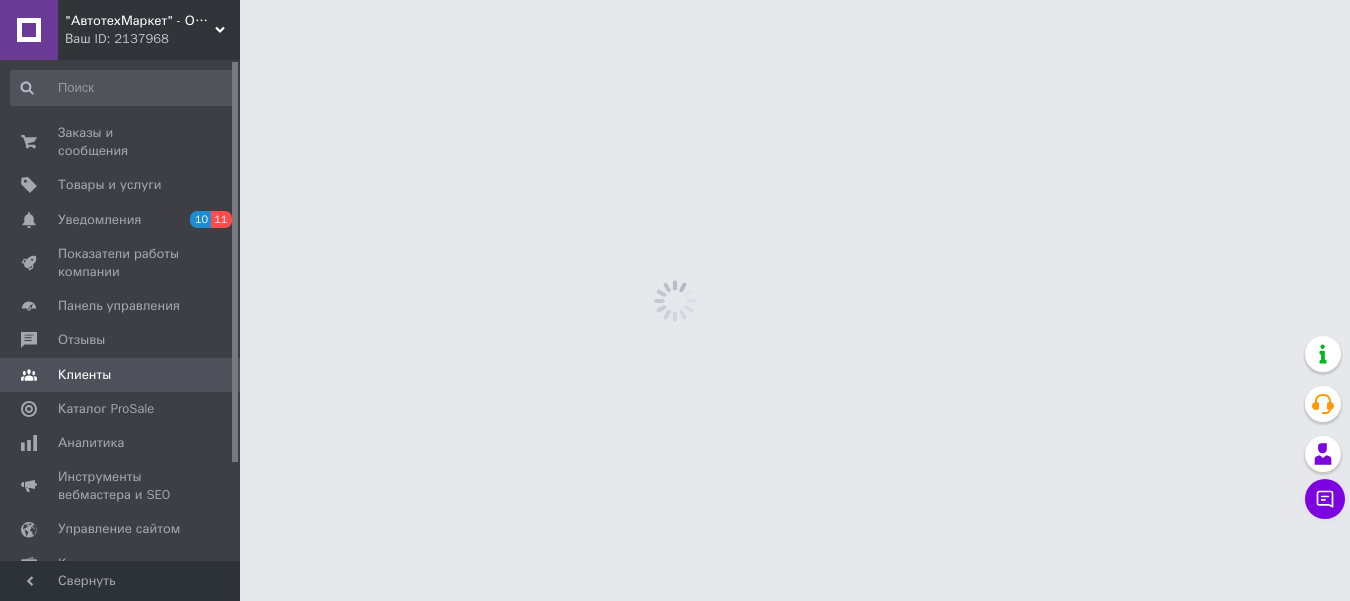 scroll, scrollTop: 0, scrollLeft: 0, axis: both 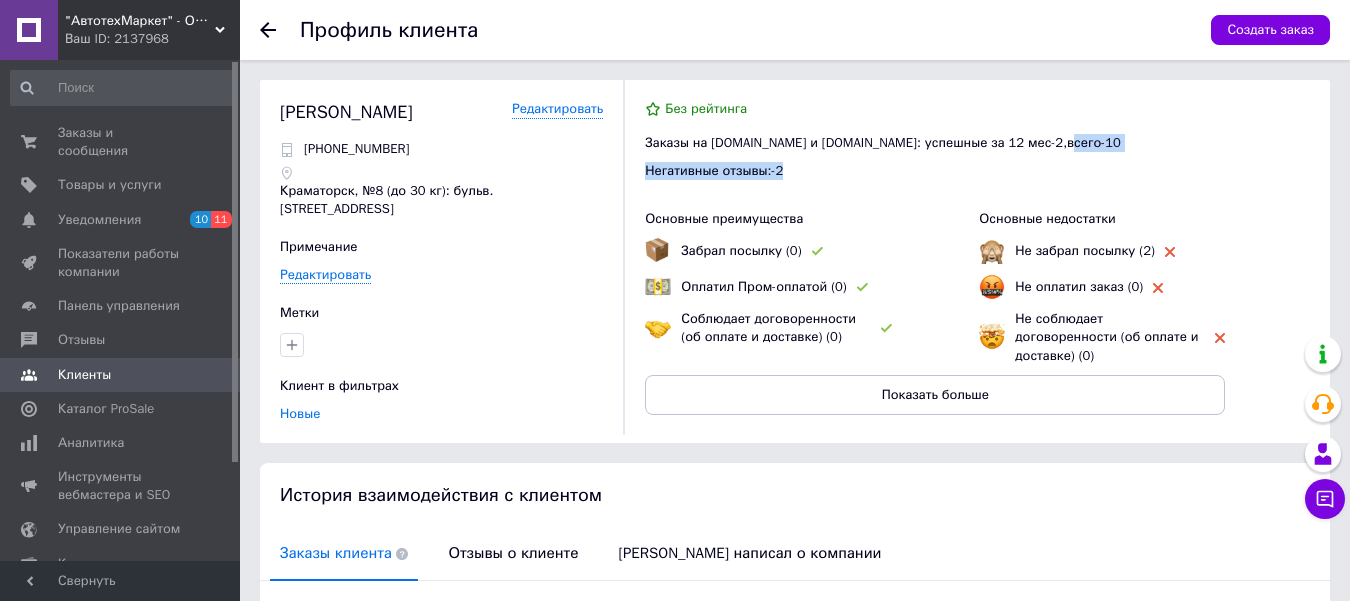 drag, startPoint x: 974, startPoint y: 147, endPoint x: 1061, endPoint y: 157, distance: 87.57283 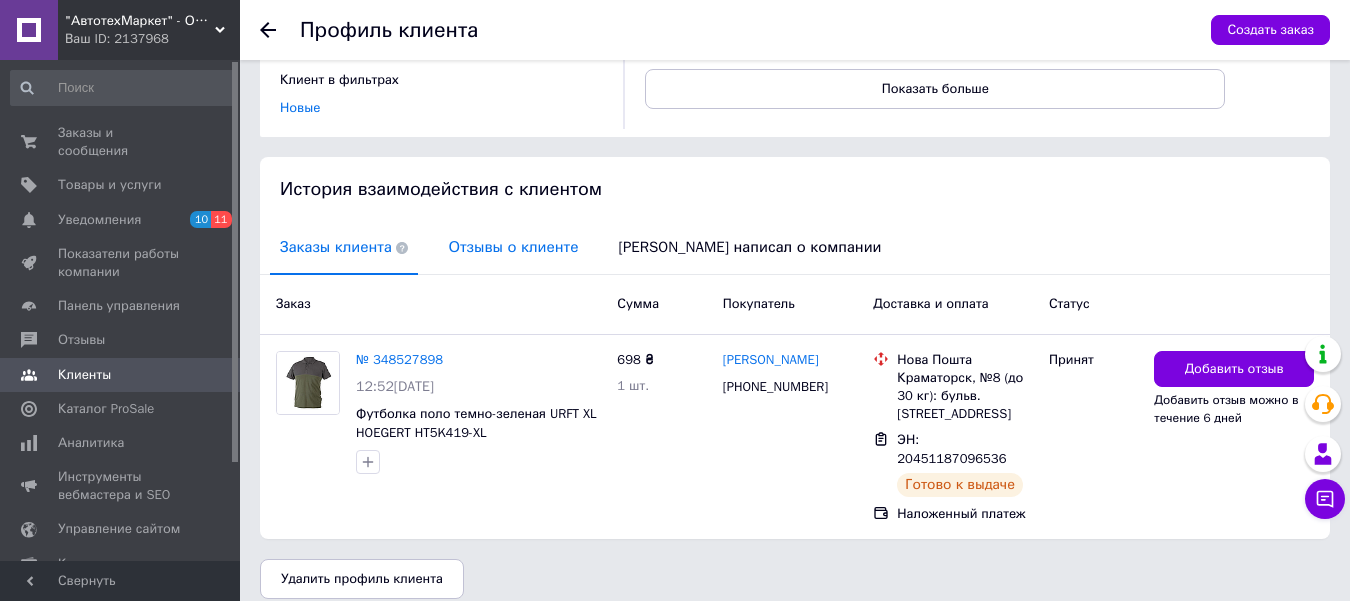 click on "Отзывы о клиенте" at bounding box center (513, 247) 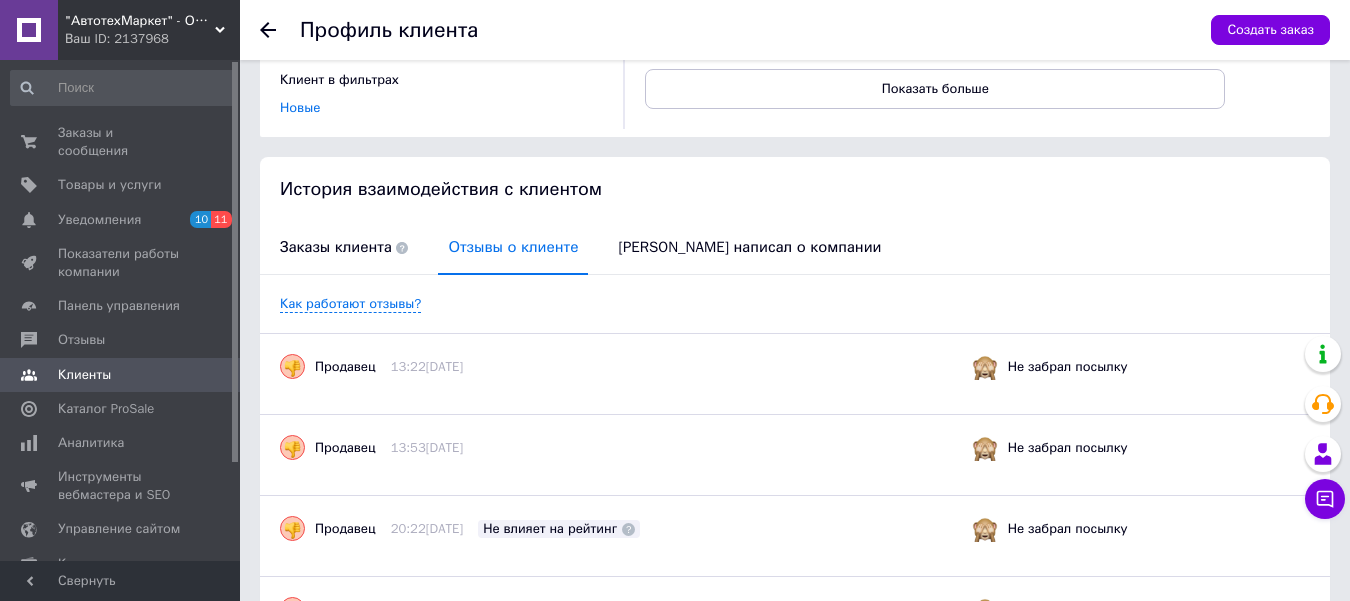 scroll, scrollTop: 505, scrollLeft: 0, axis: vertical 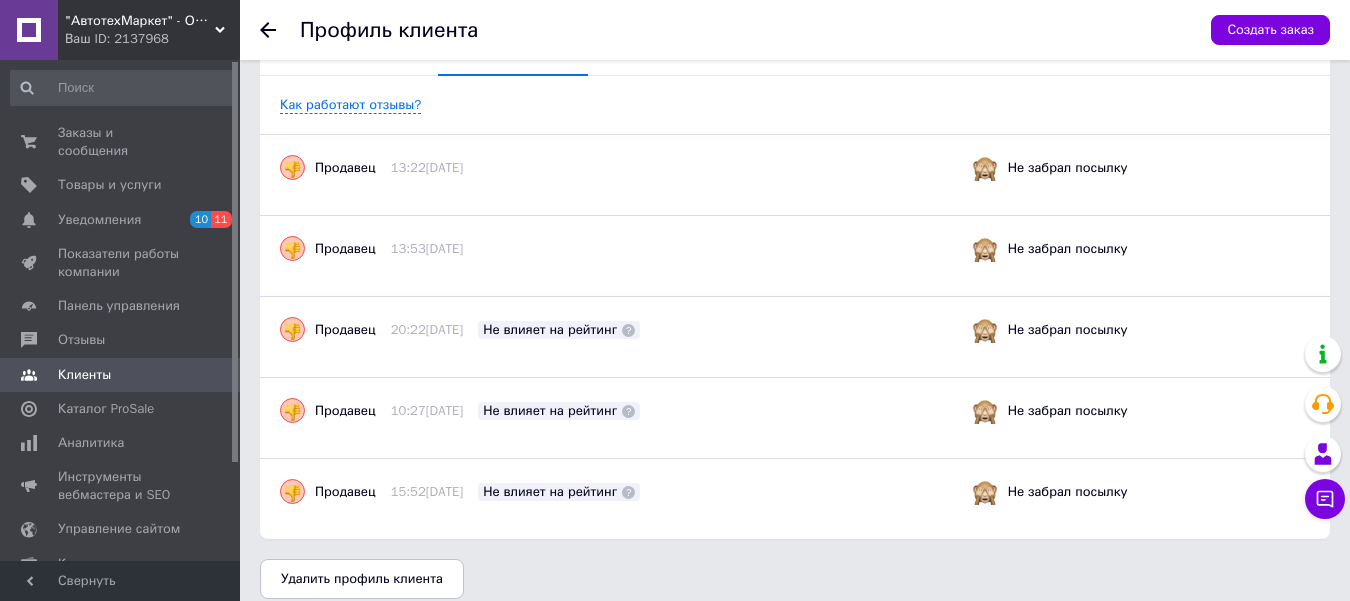 drag, startPoint x: 506, startPoint y: 157, endPoint x: 785, endPoint y: 155, distance: 279.00717 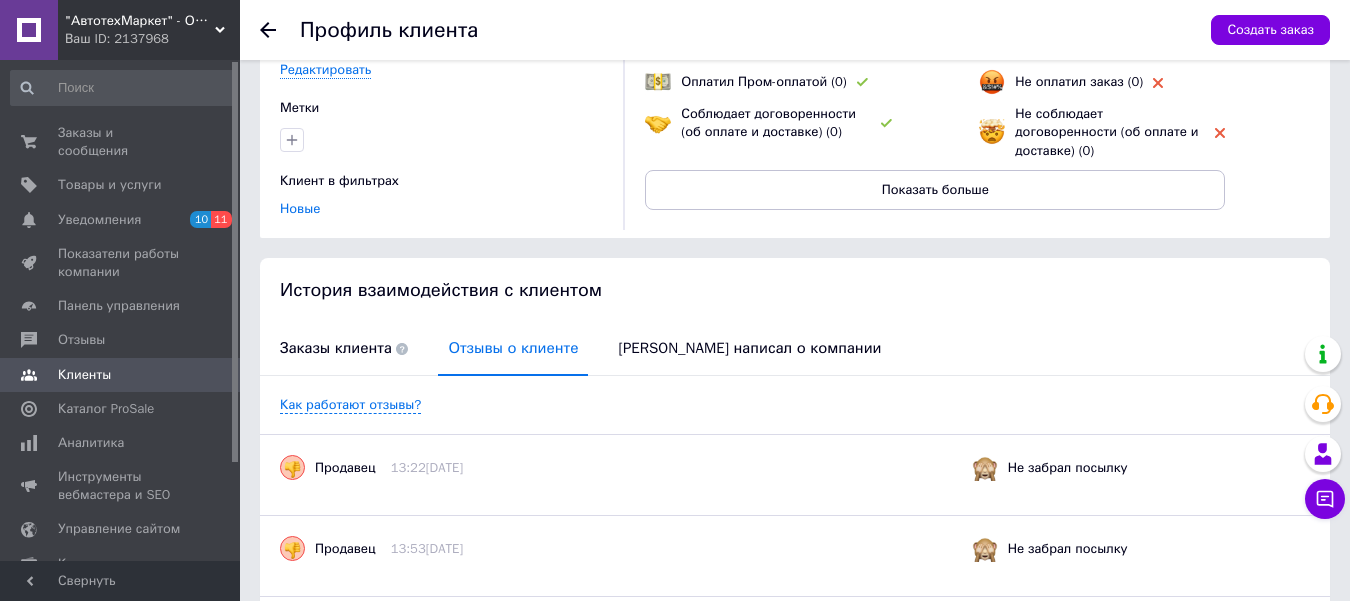 scroll, scrollTop: 105, scrollLeft: 0, axis: vertical 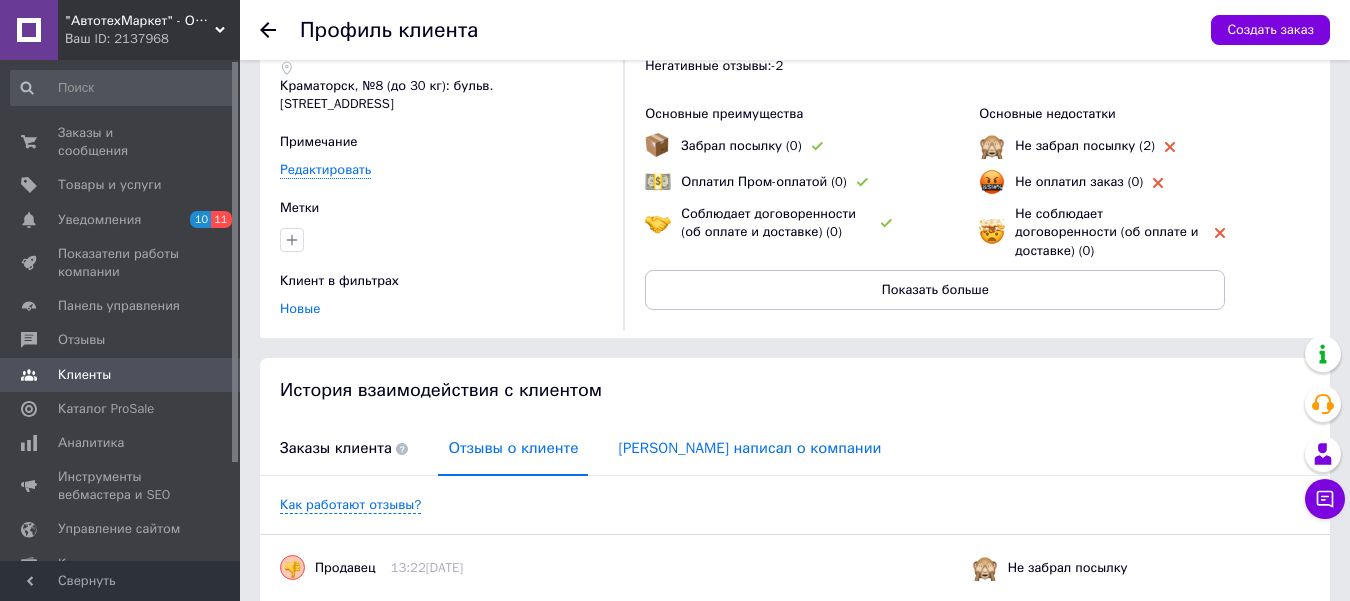 click on "Клиент написал о компании" at bounding box center [749, 448] 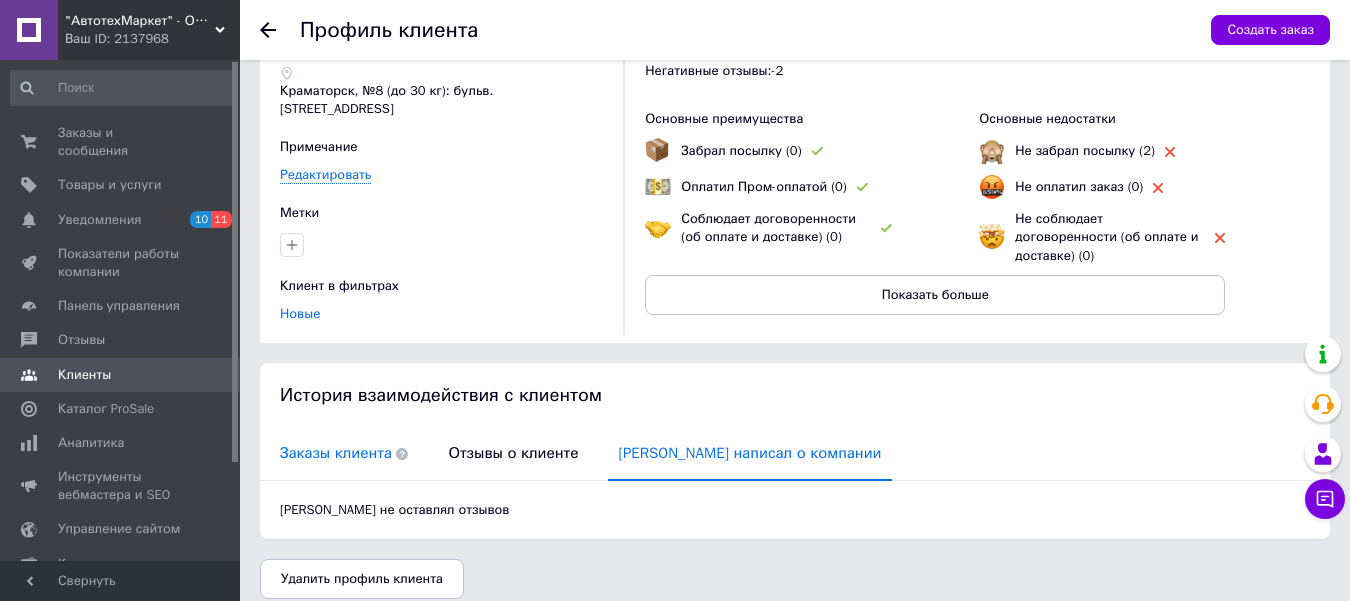 click on "Заказы клиента" at bounding box center (344, 453) 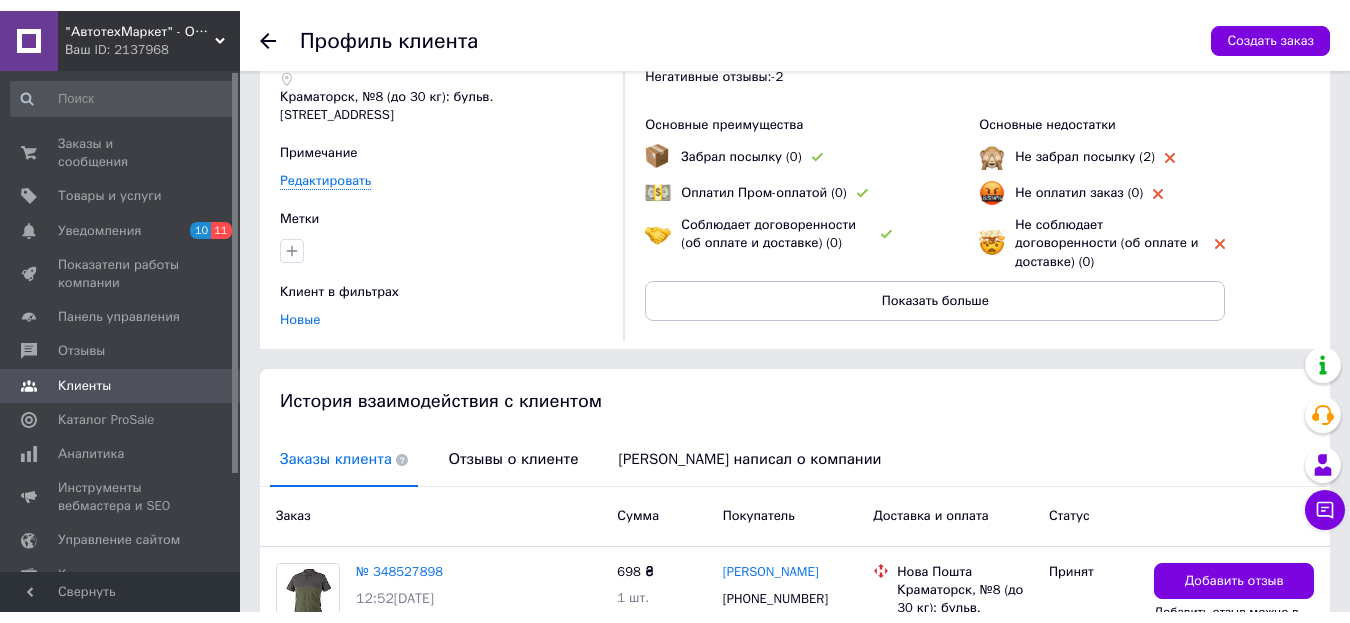 scroll, scrollTop: 5, scrollLeft: 0, axis: vertical 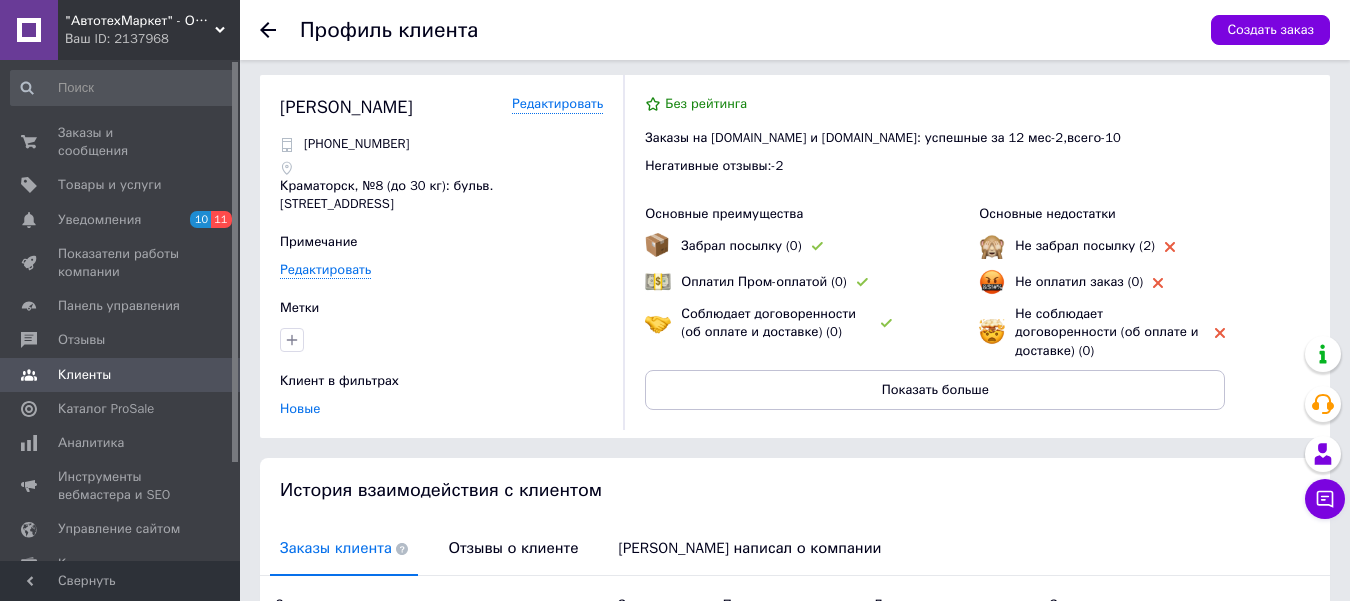 click on "Краматорск, №8 (до 30 кг): бульв. Краматорский, 15б" at bounding box center [441, 195] 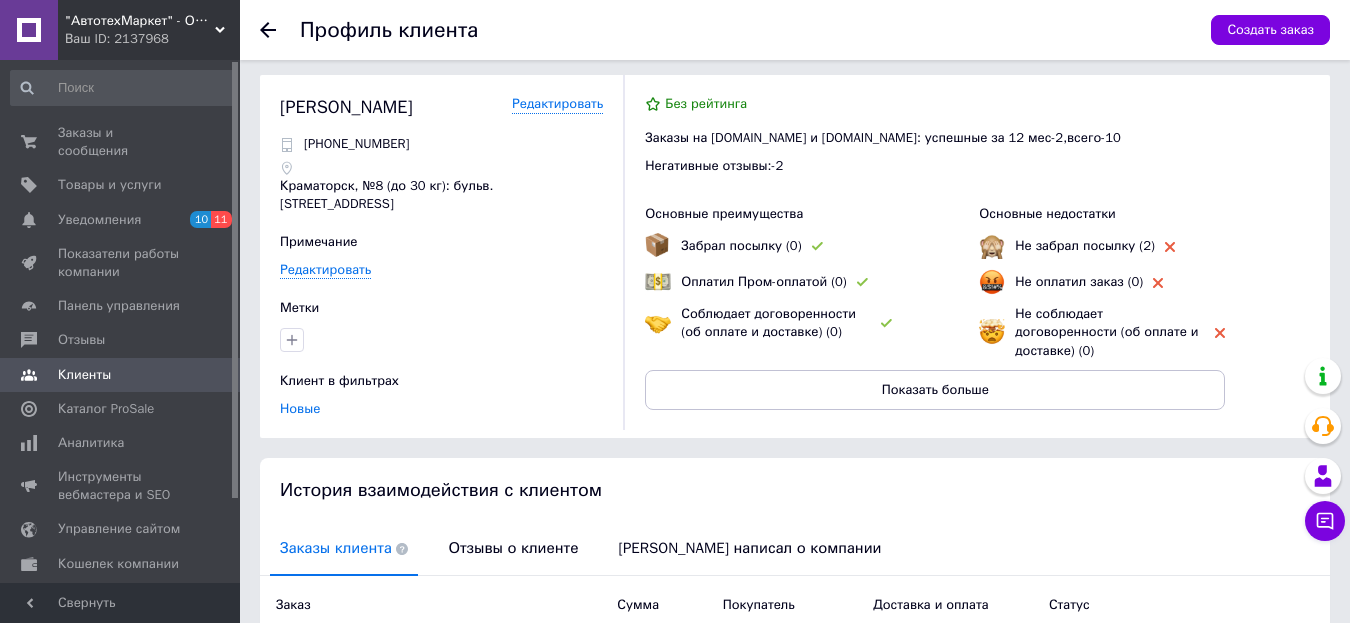 scroll, scrollTop: 0, scrollLeft: 0, axis: both 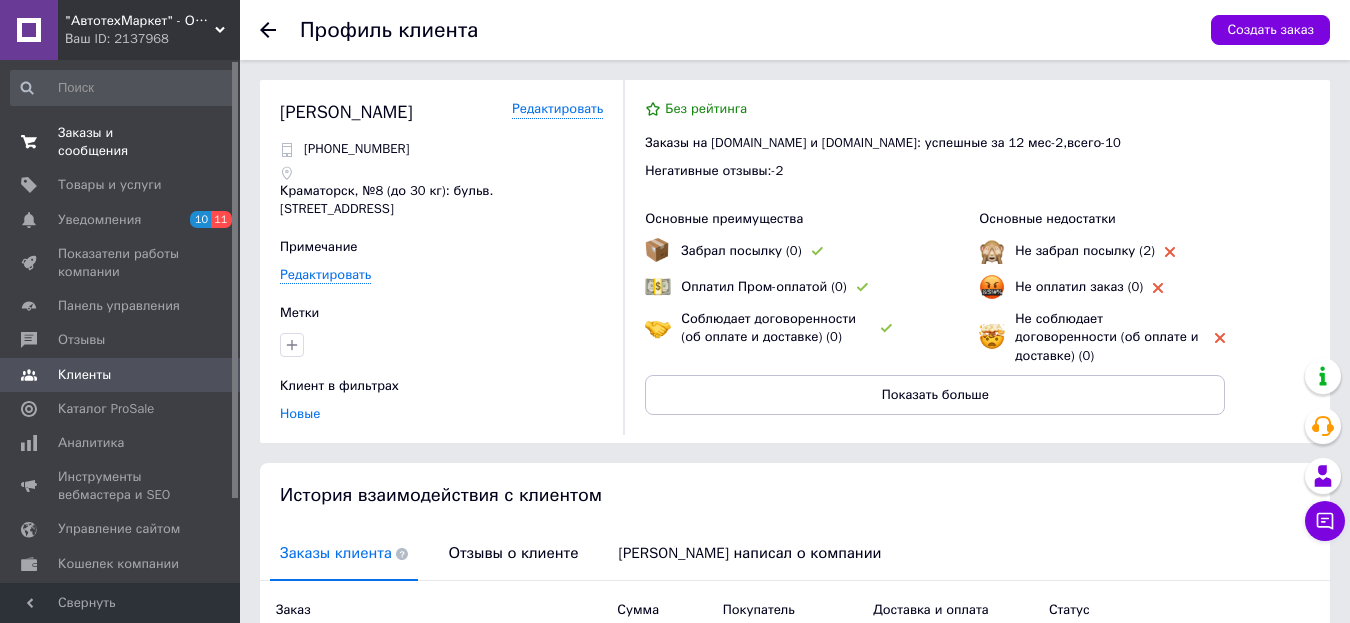 click on "Заказы и сообщения" at bounding box center (121, 142) 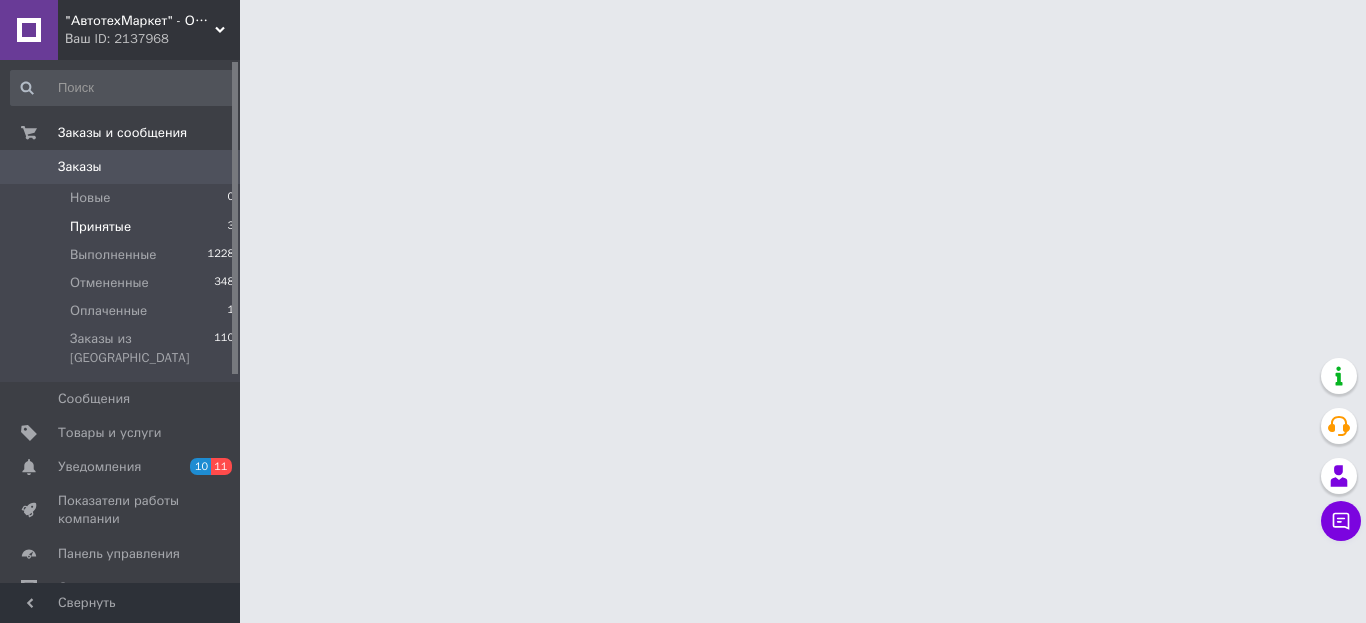 click on "Принятые 3" at bounding box center [123, 227] 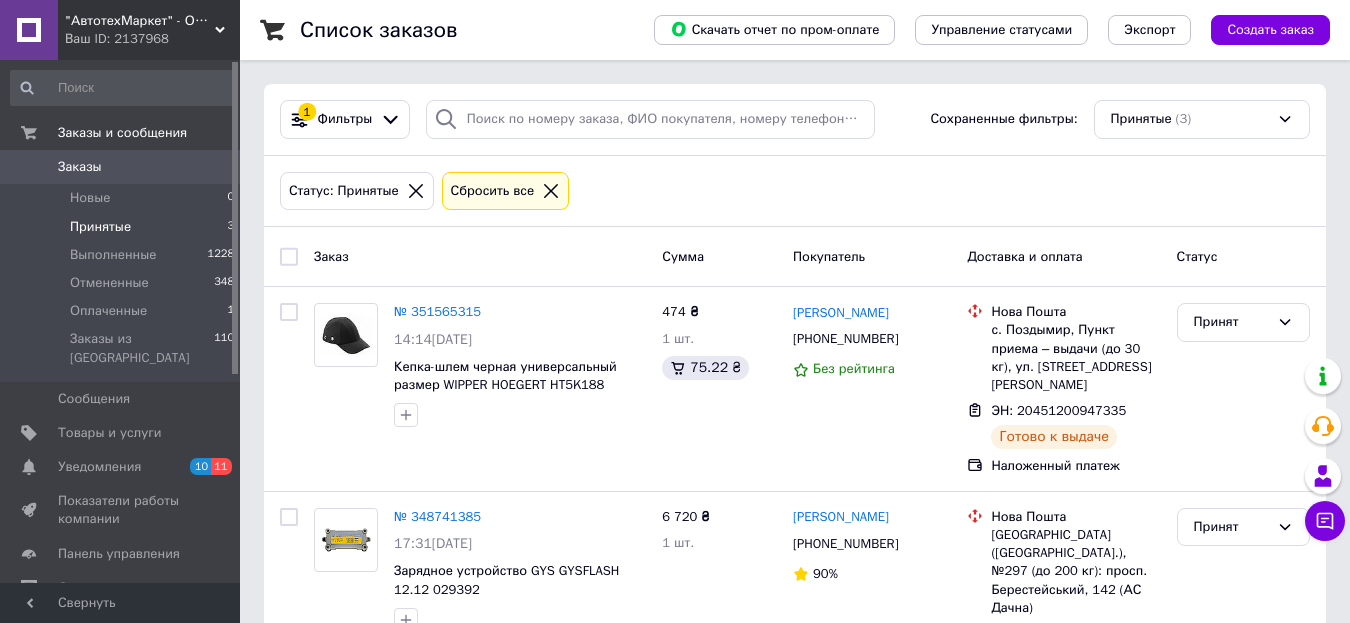 scroll, scrollTop: 219, scrollLeft: 0, axis: vertical 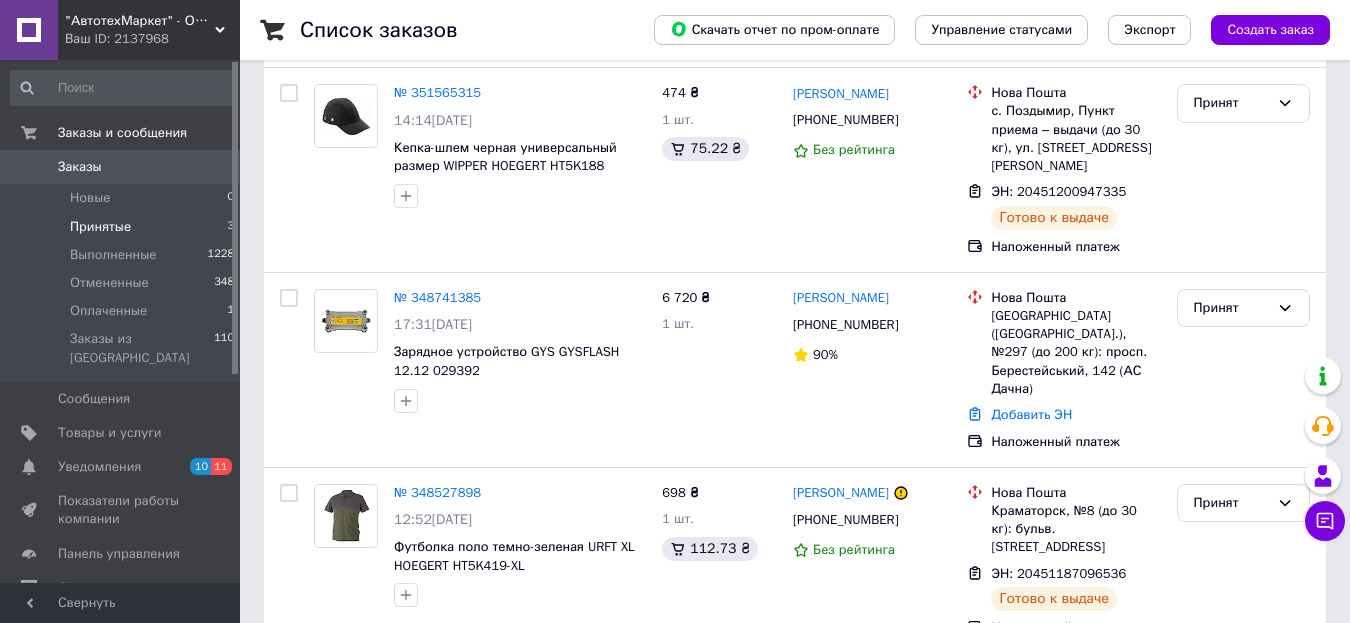 click on "Принятые 3" at bounding box center [123, 227] 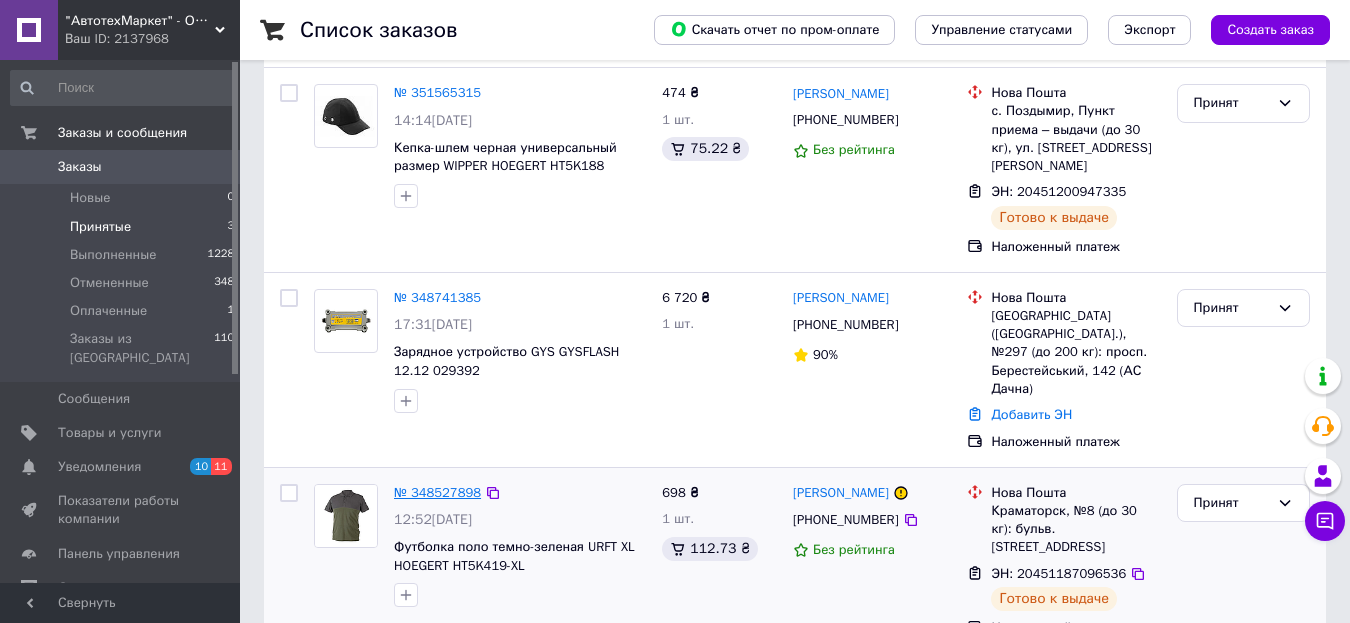click on "№ 348527898" at bounding box center [437, 492] 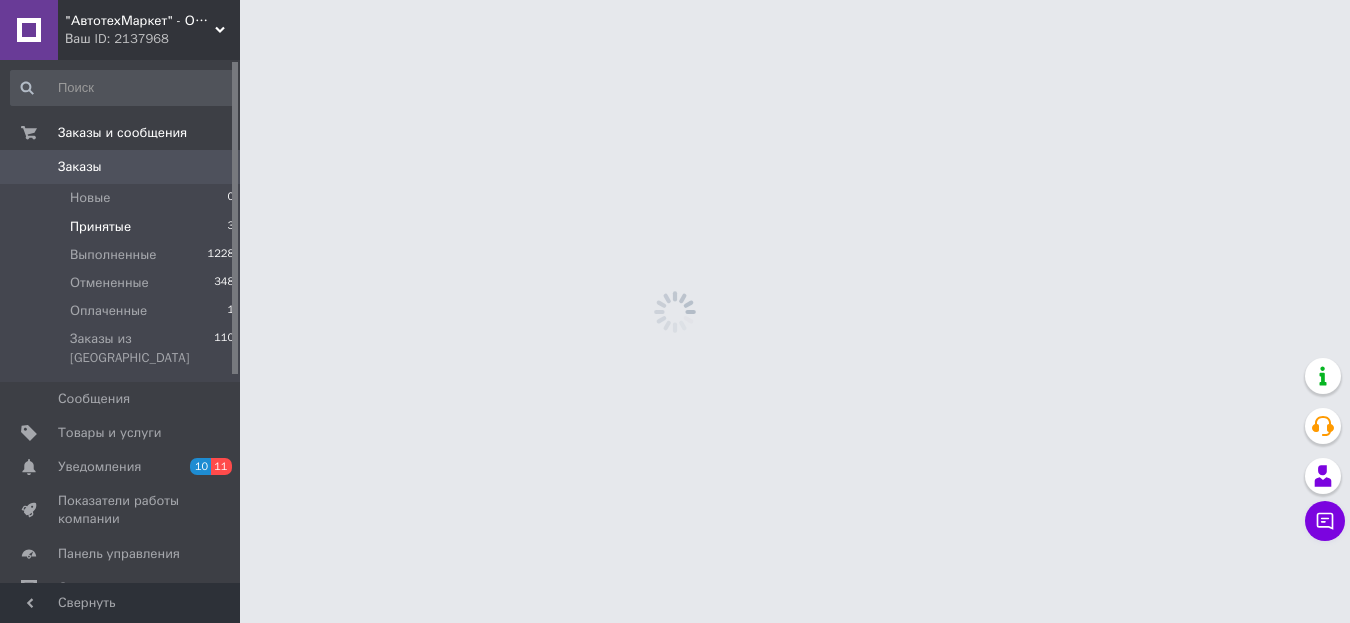 scroll, scrollTop: 0, scrollLeft: 0, axis: both 